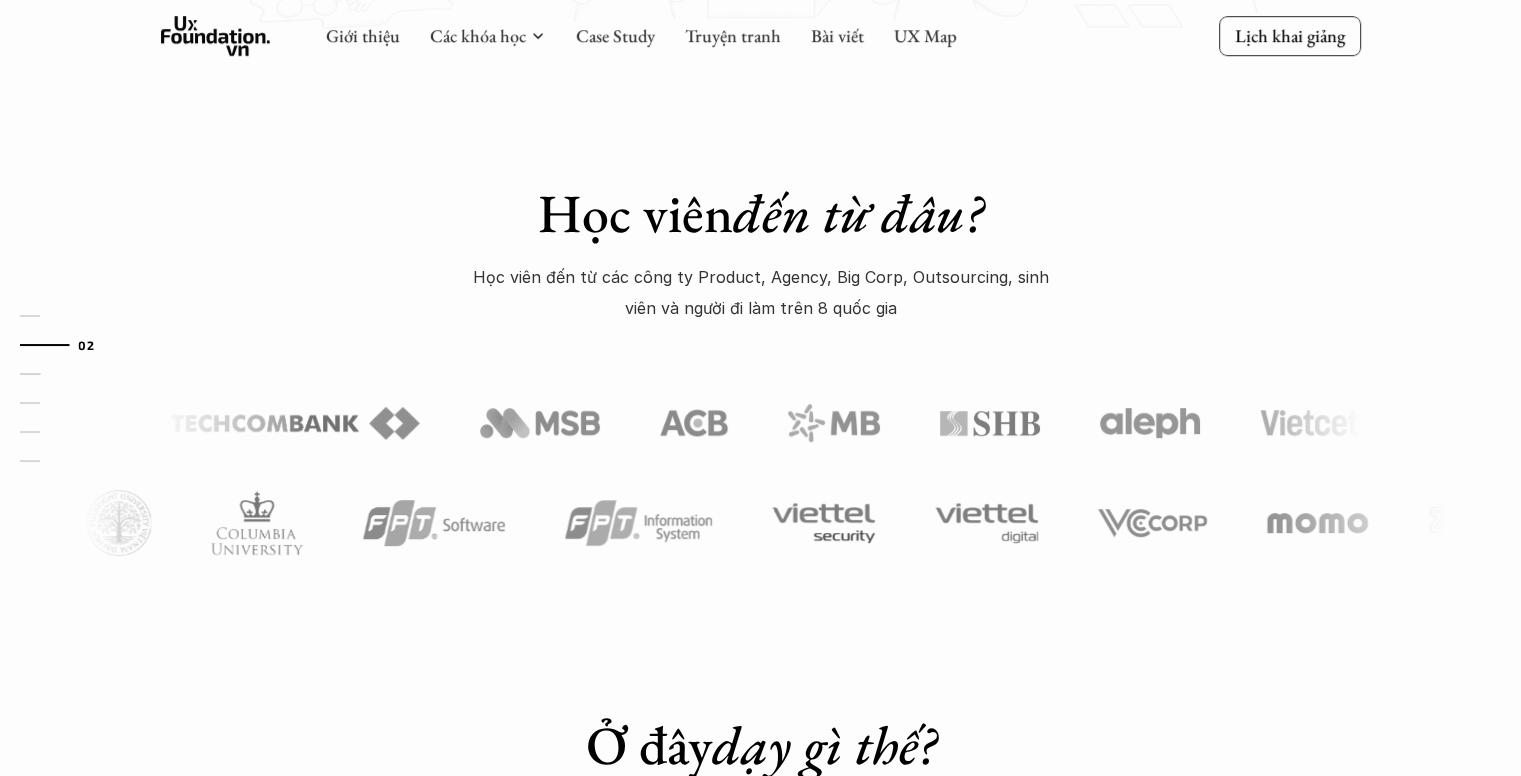 scroll, scrollTop: 919, scrollLeft: 0, axis: vertical 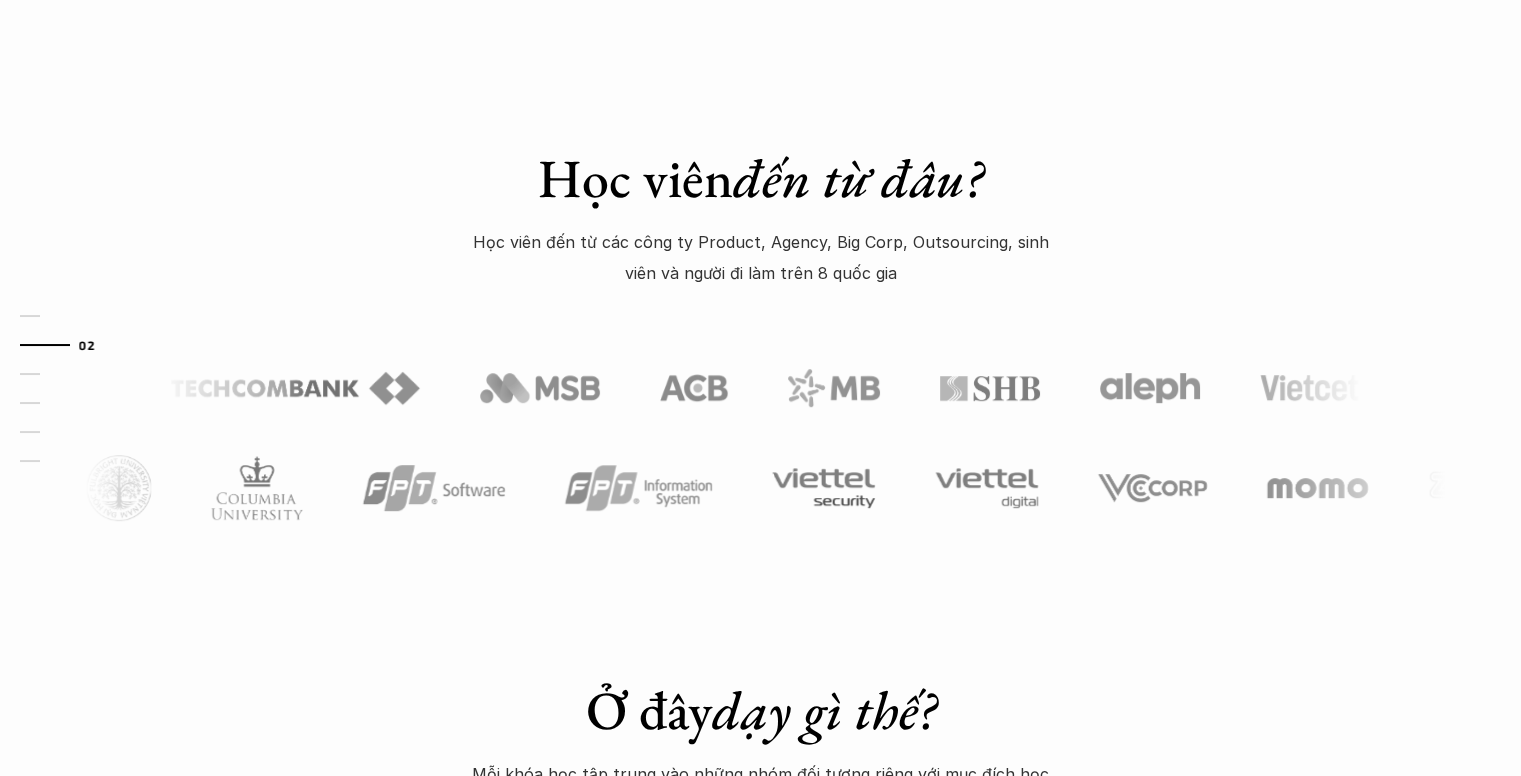 click at bounding box center (2134, 388) 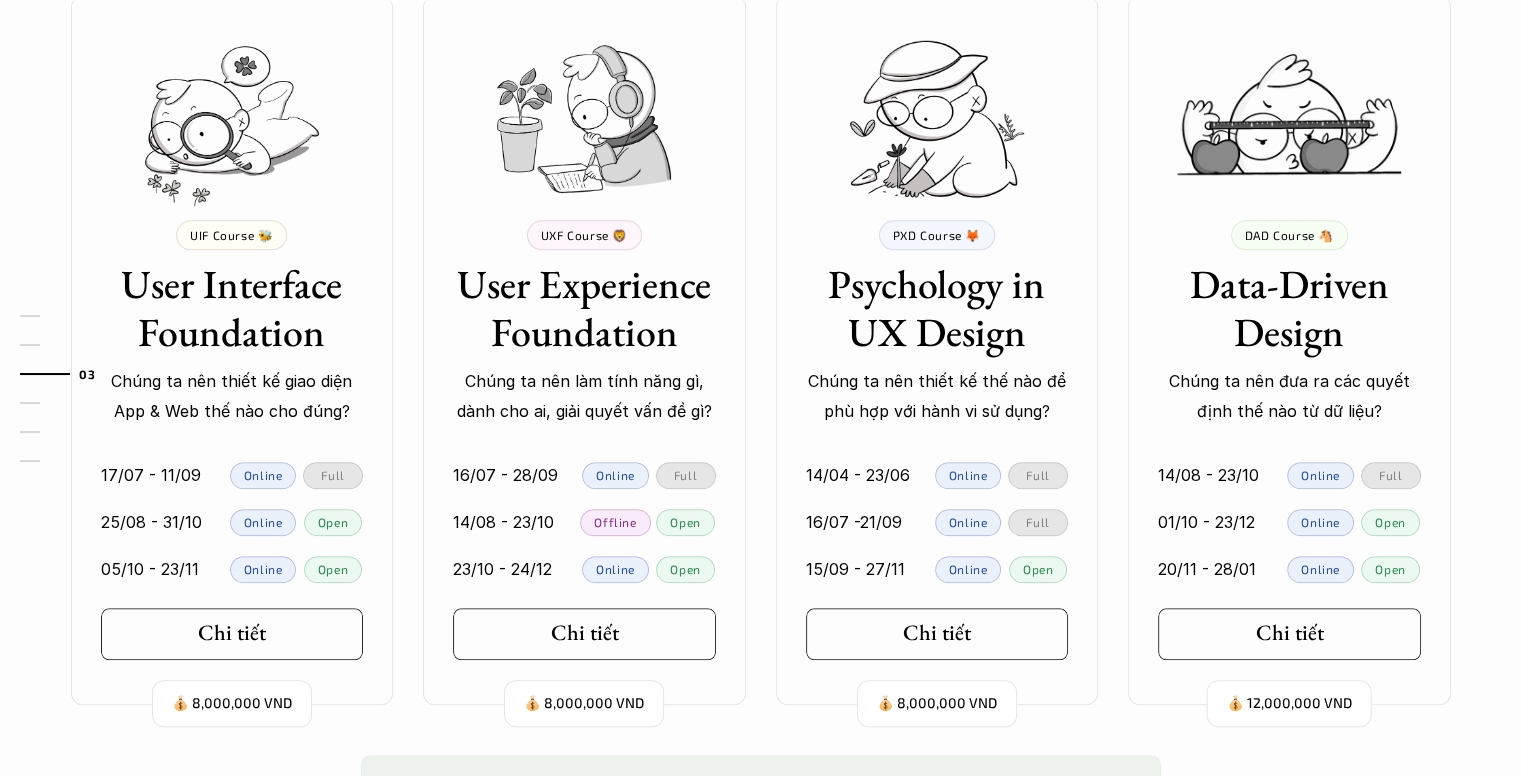 scroll, scrollTop: 2019, scrollLeft: 0, axis: vertical 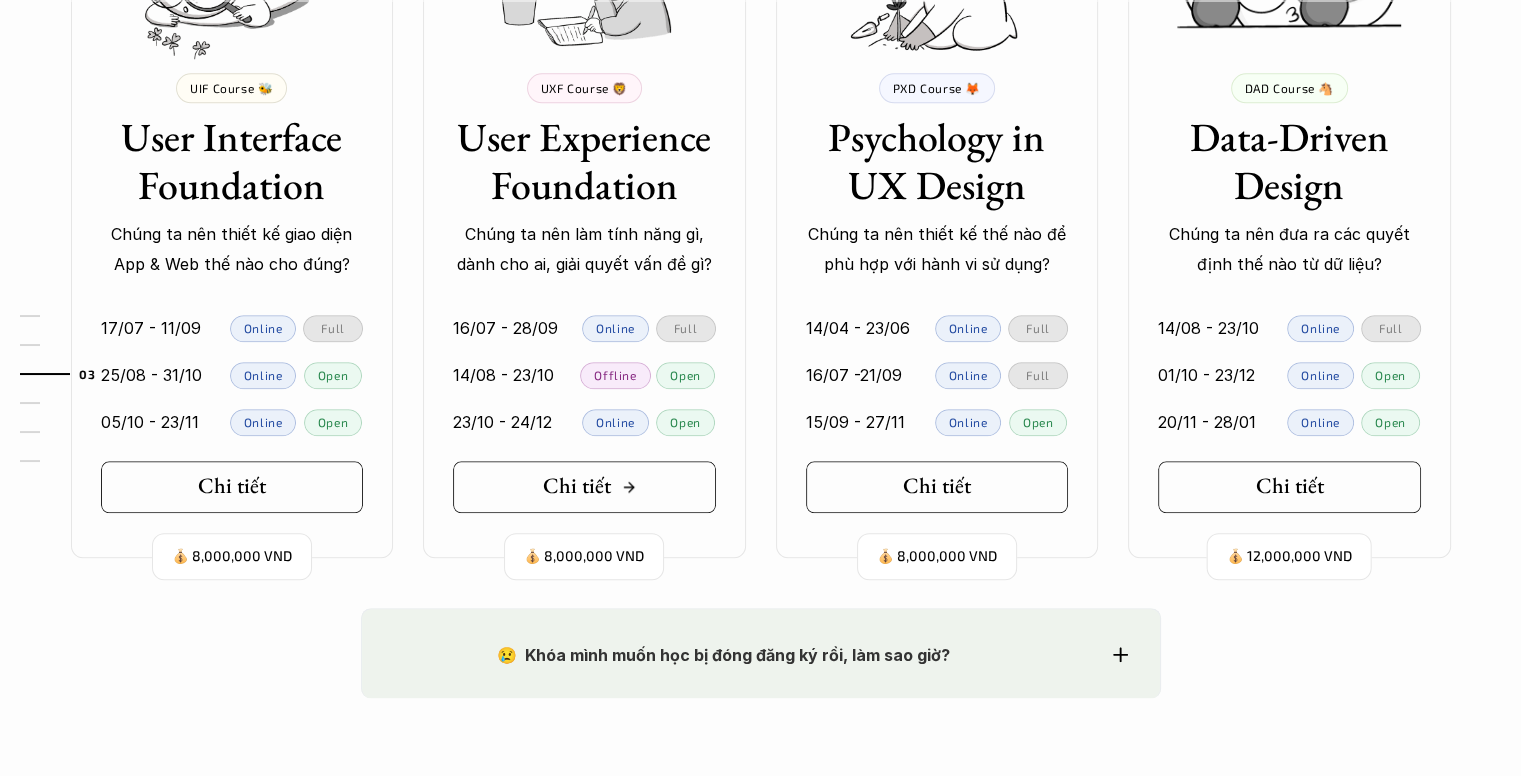 click on "Chi tiết" at bounding box center [590, 486] 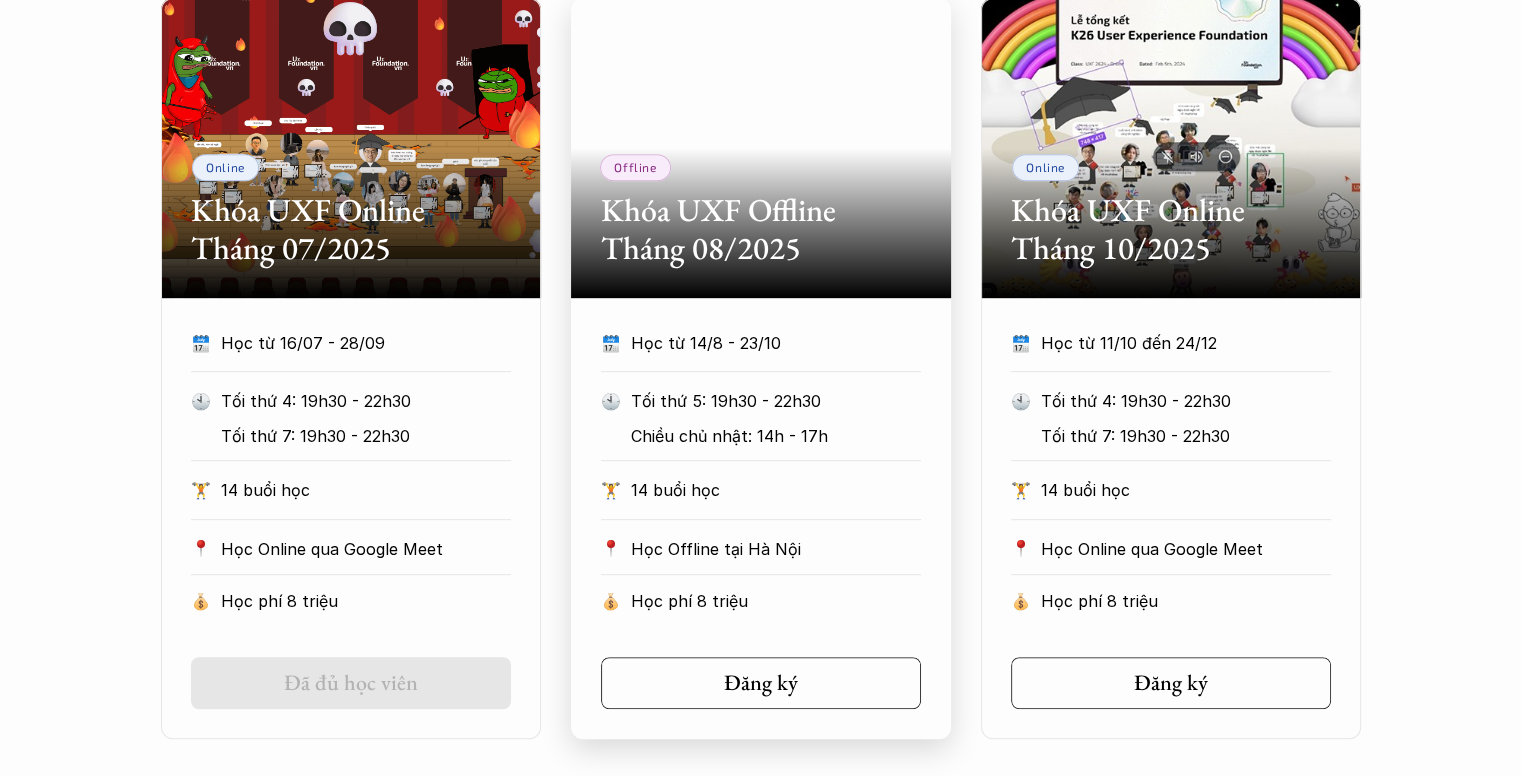 scroll, scrollTop: 1500, scrollLeft: 0, axis: vertical 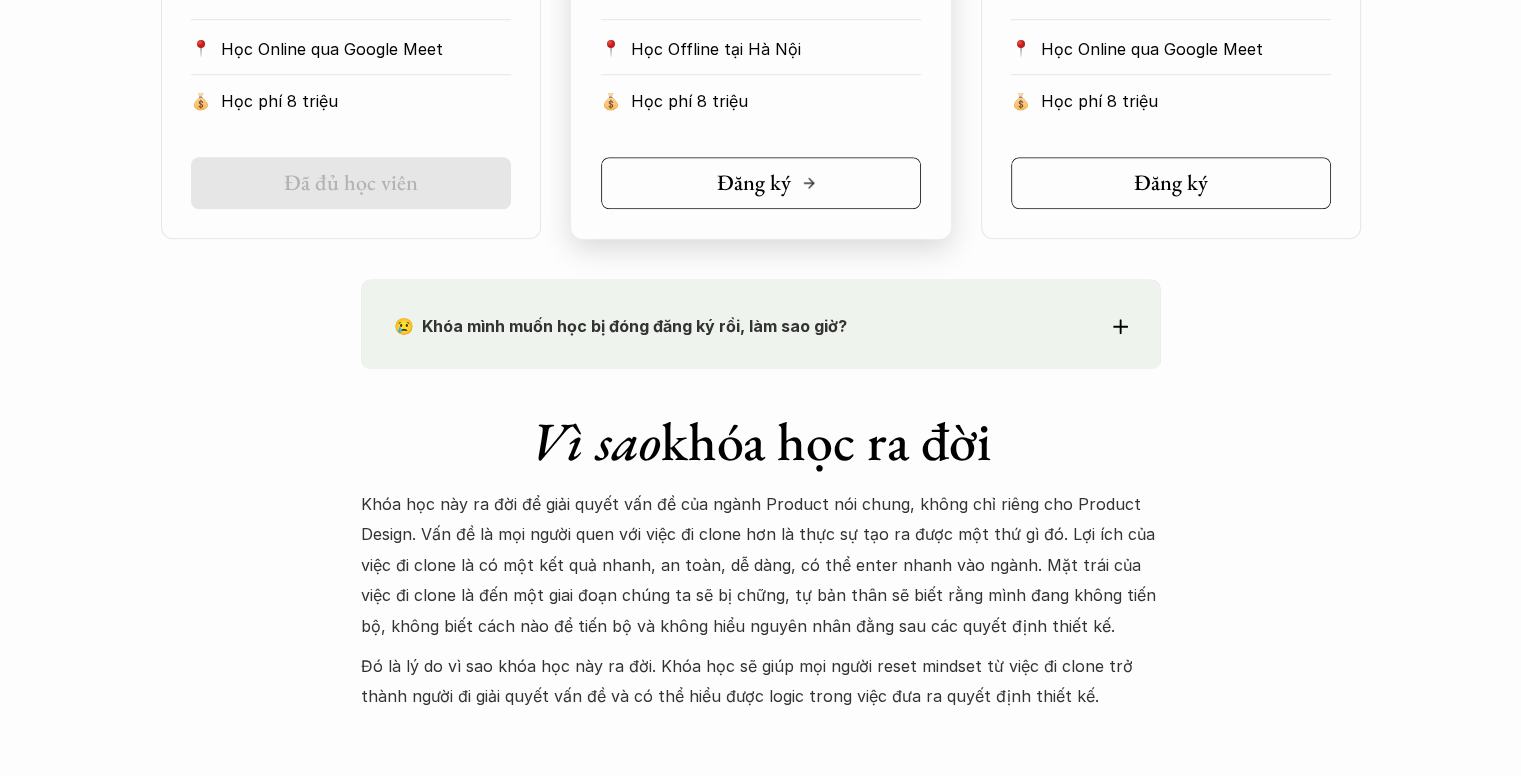 click on "Đăng ký" at bounding box center (754, 183) 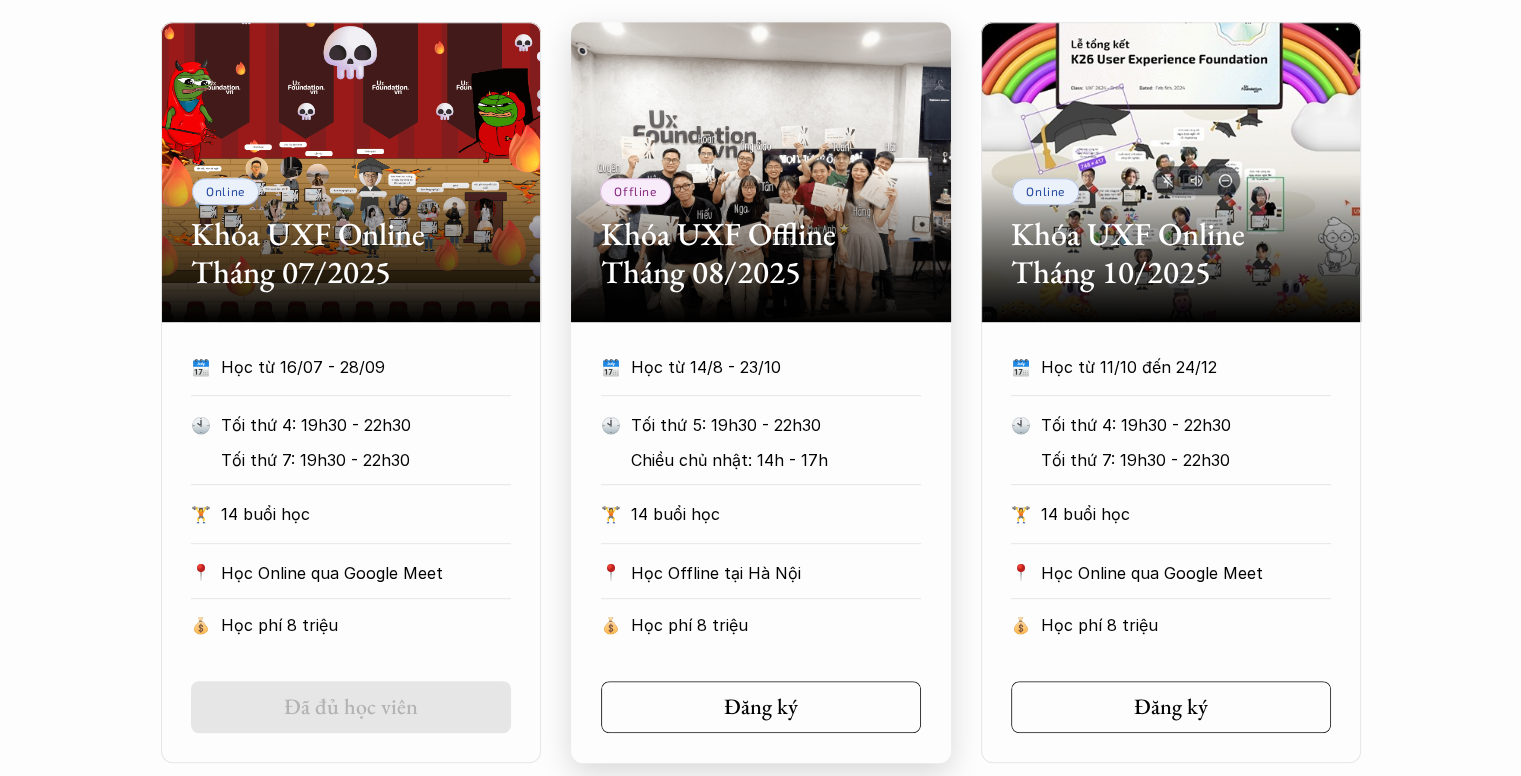 scroll, scrollTop: 1176, scrollLeft: 0, axis: vertical 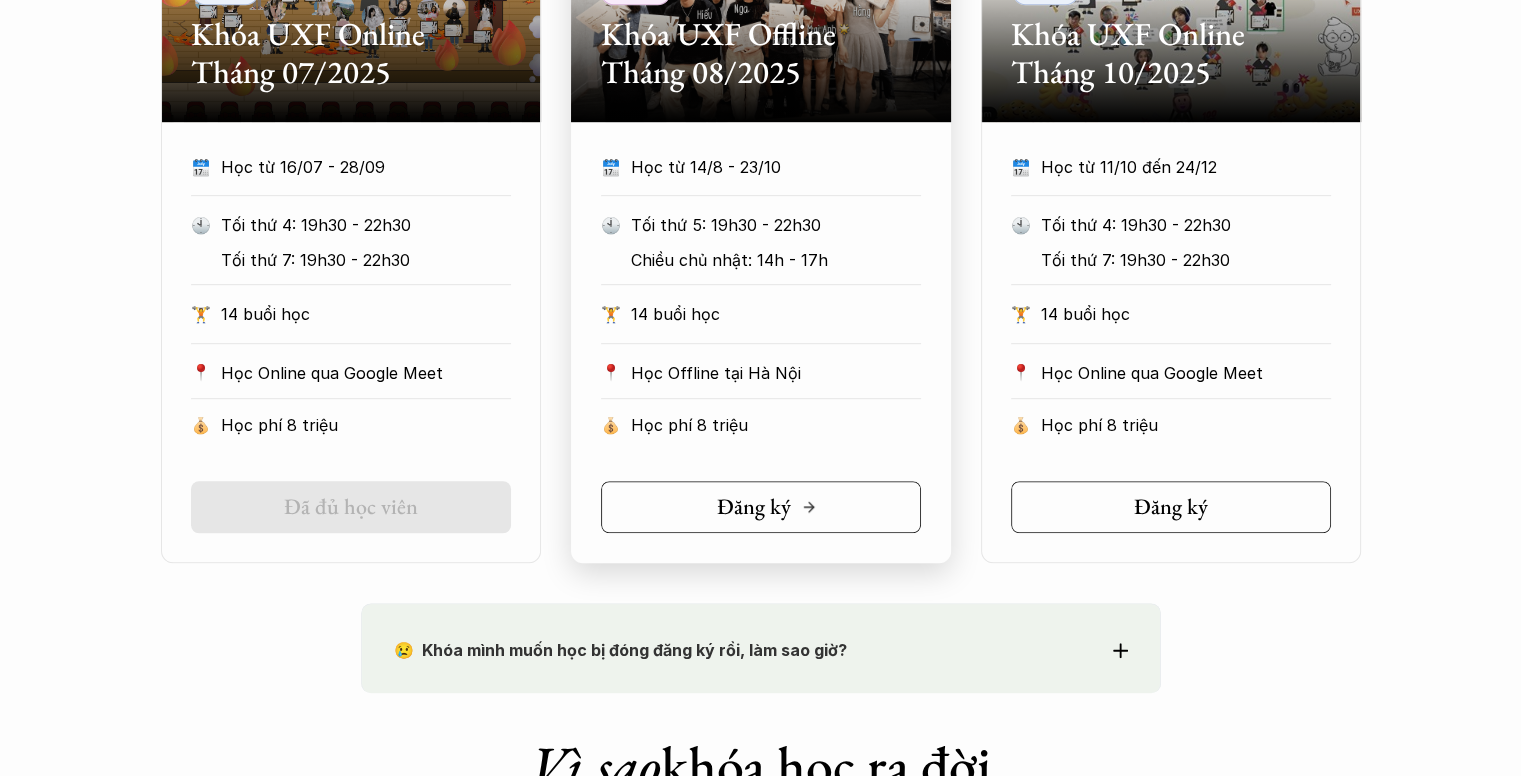 click on "Đăng ký" at bounding box center [754, 507] 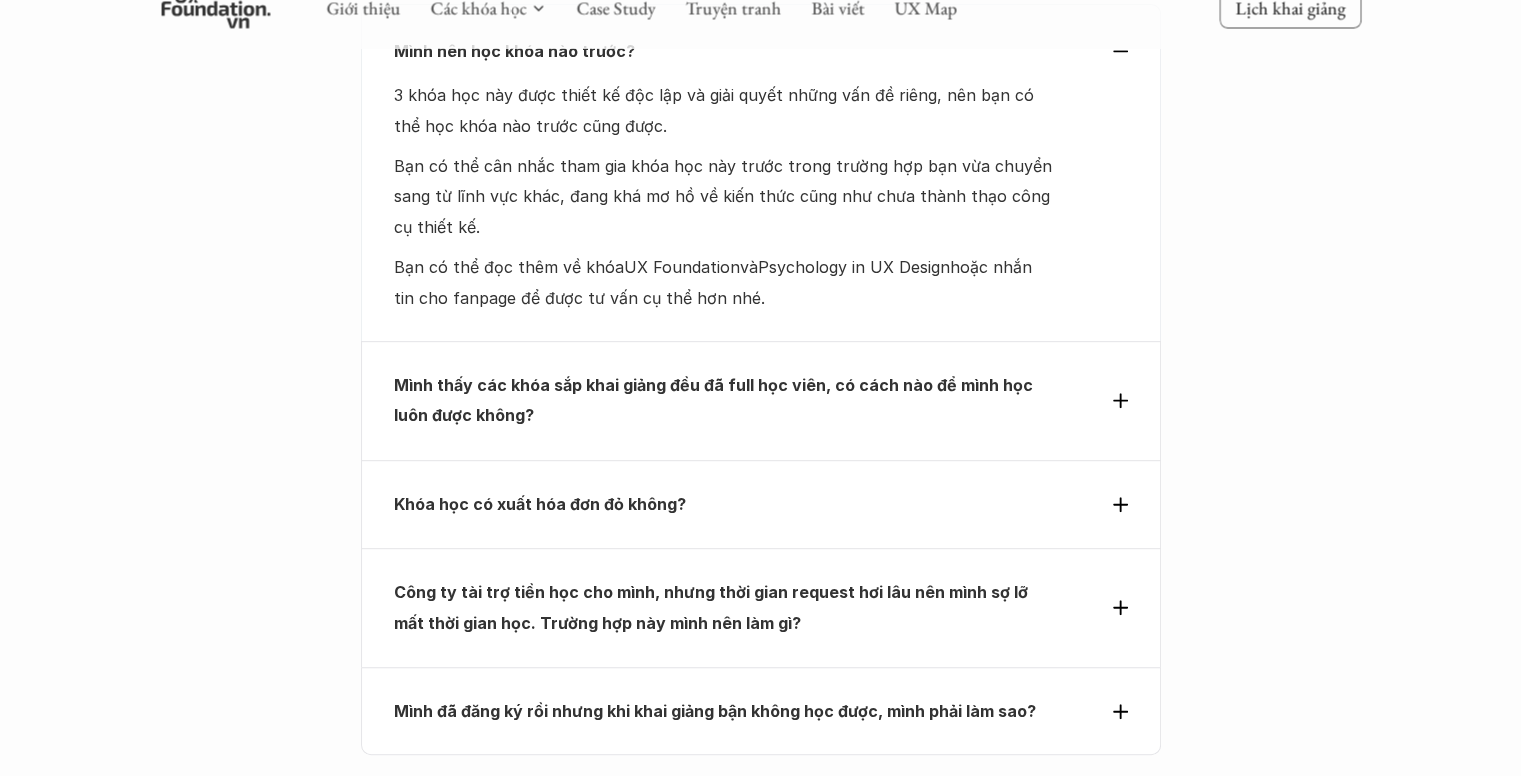 scroll, scrollTop: 8576, scrollLeft: 0, axis: vertical 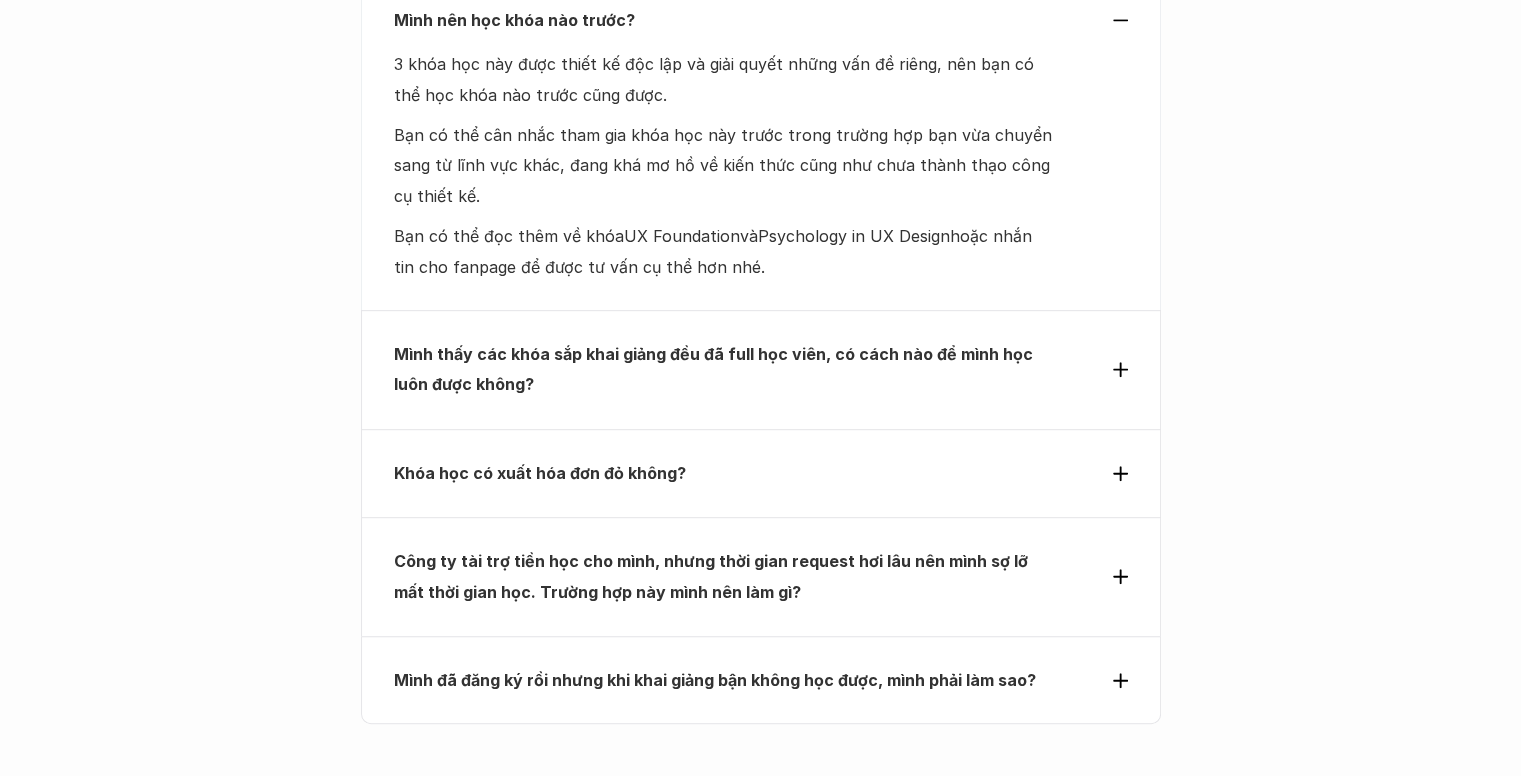 click 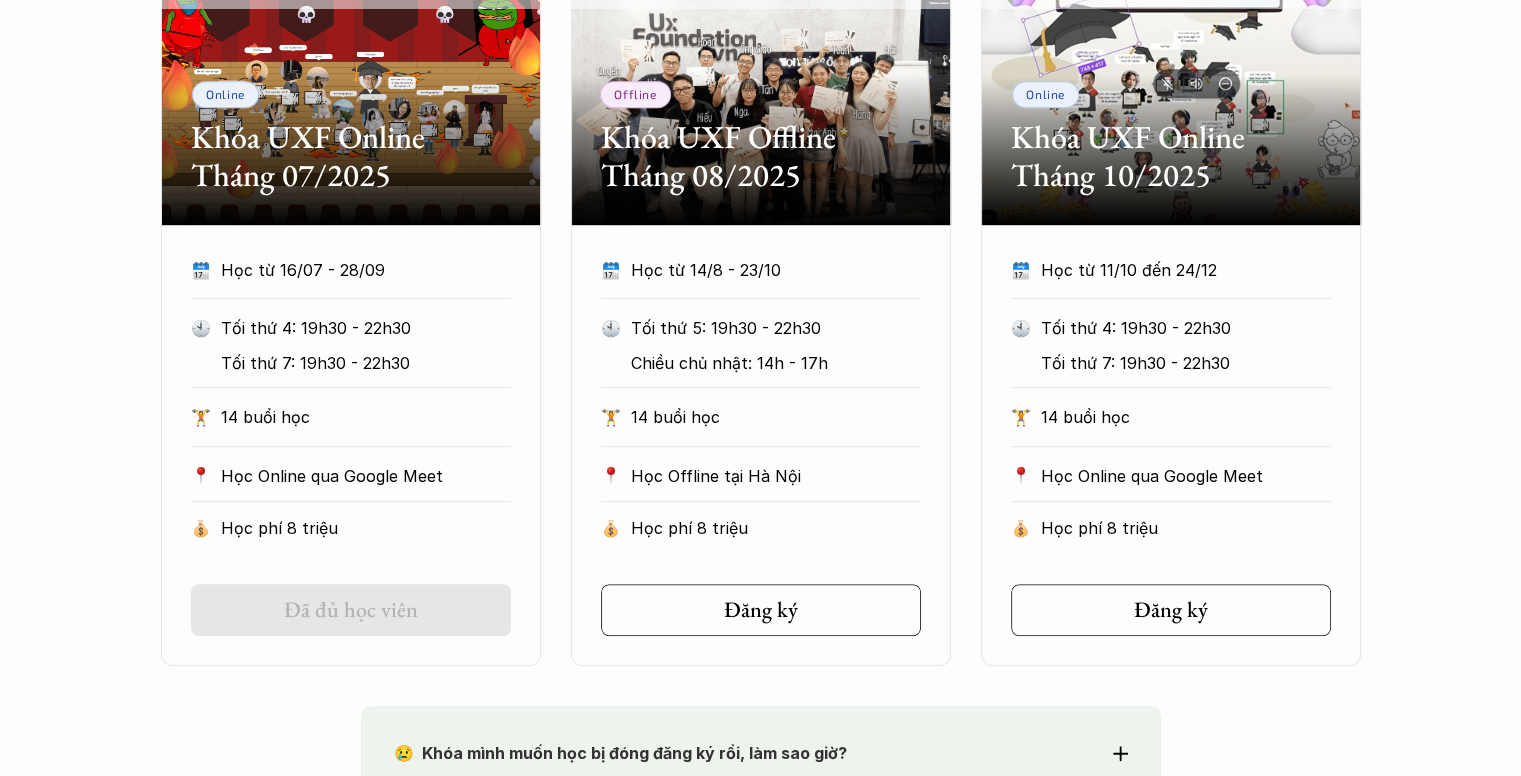 scroll, scrollTop: 976, scrollLeft: 0, axis: vertical 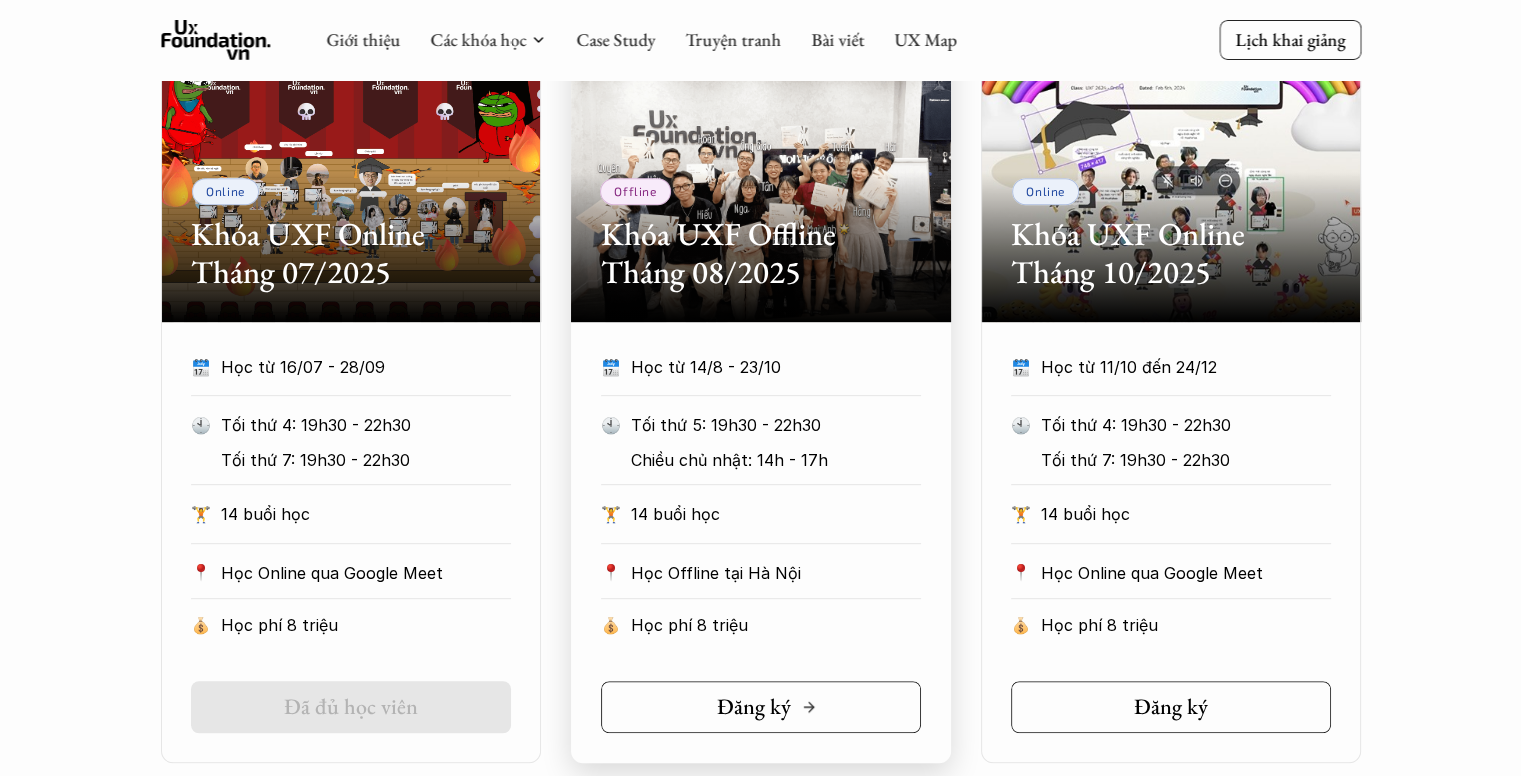 click on "Đăng ký" at bounding box center (767, 707) 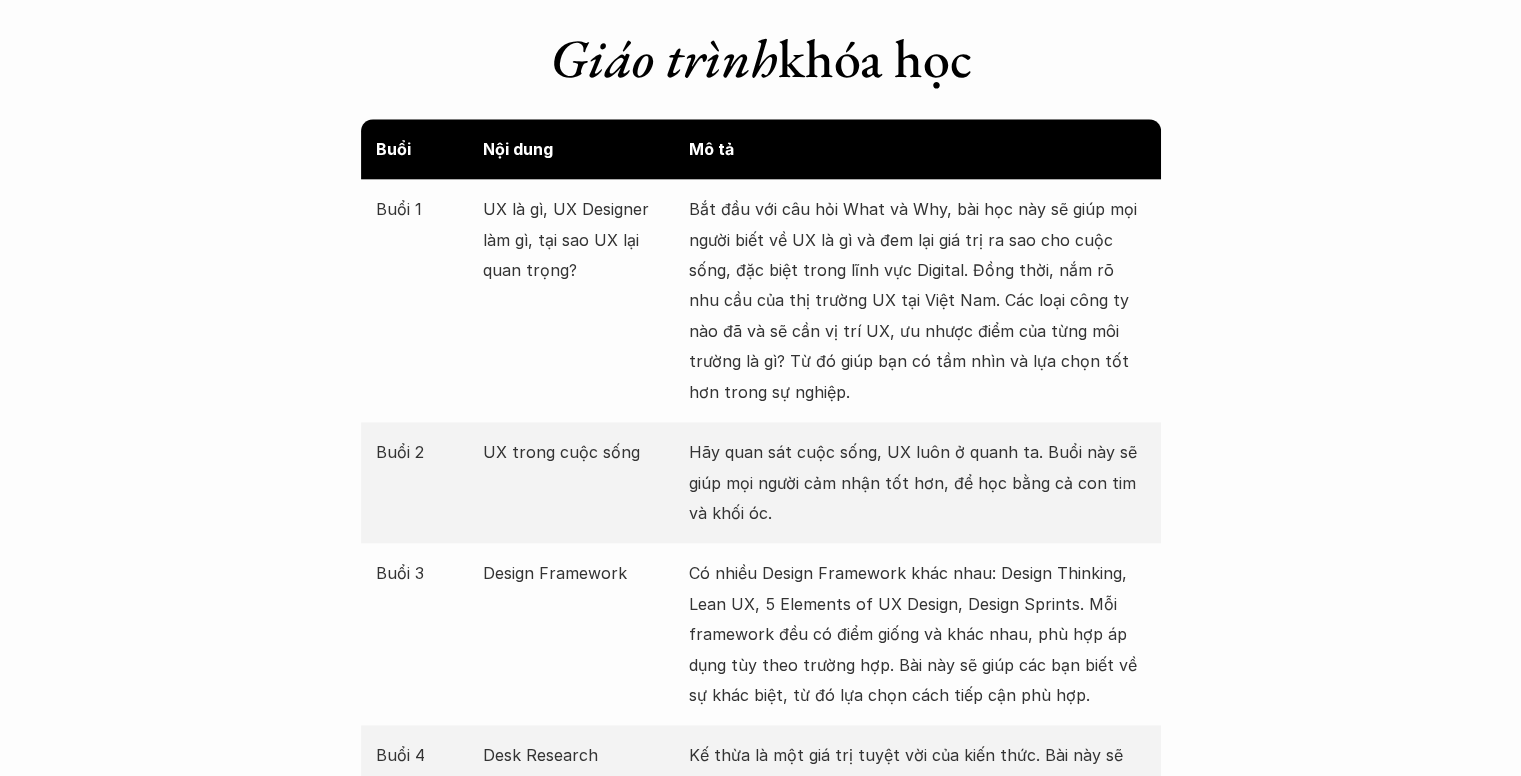 scroll, scrollTop: 2476, scrollLeft: 0, axis: vertical 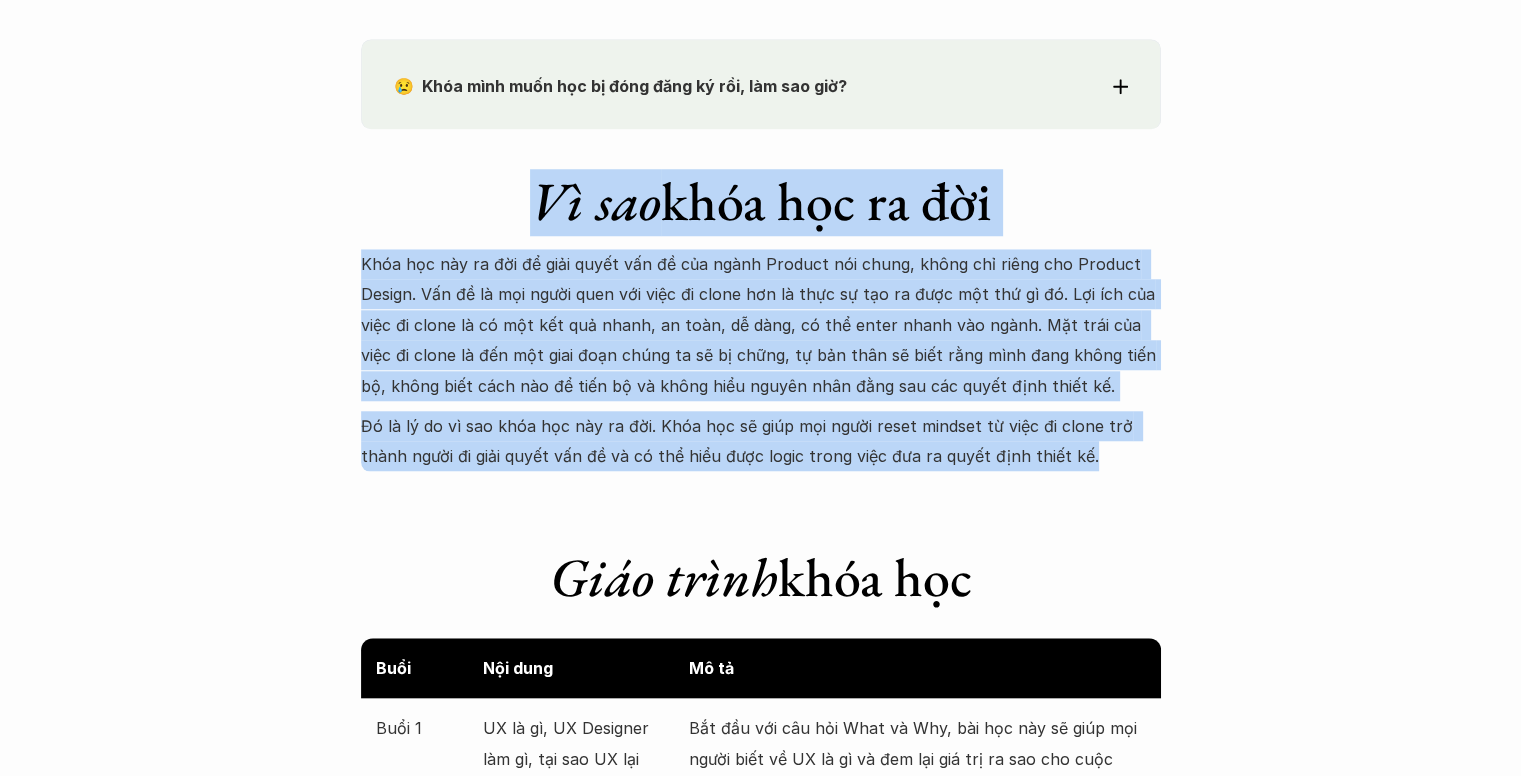 drag, startPoint x: 532, startPoint y: 197, endPoint x: 1090, endPoint y: 454, distance: 614.3395 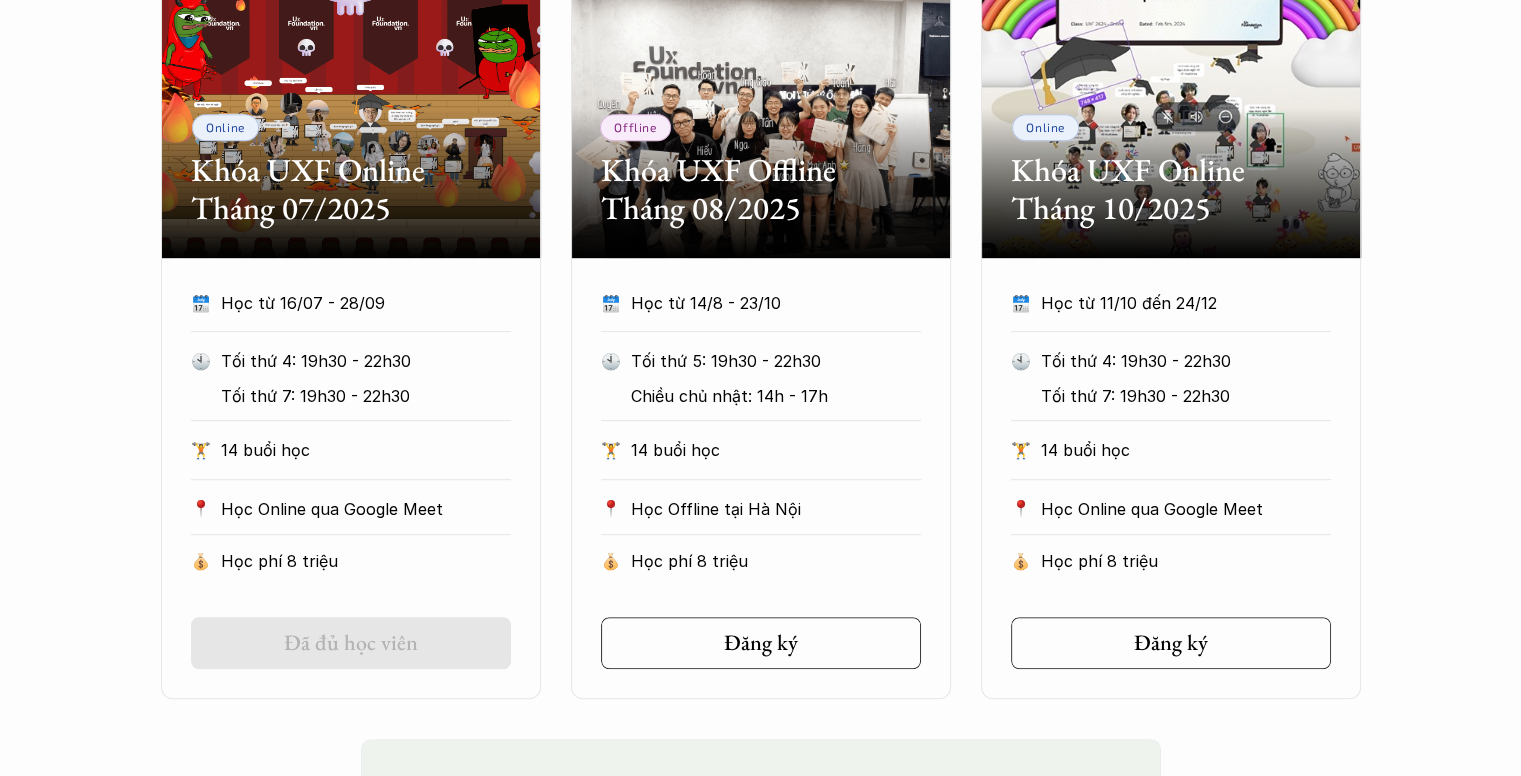 scroll, scrollTop: 940, scrollLeft: 0, axis: vertical 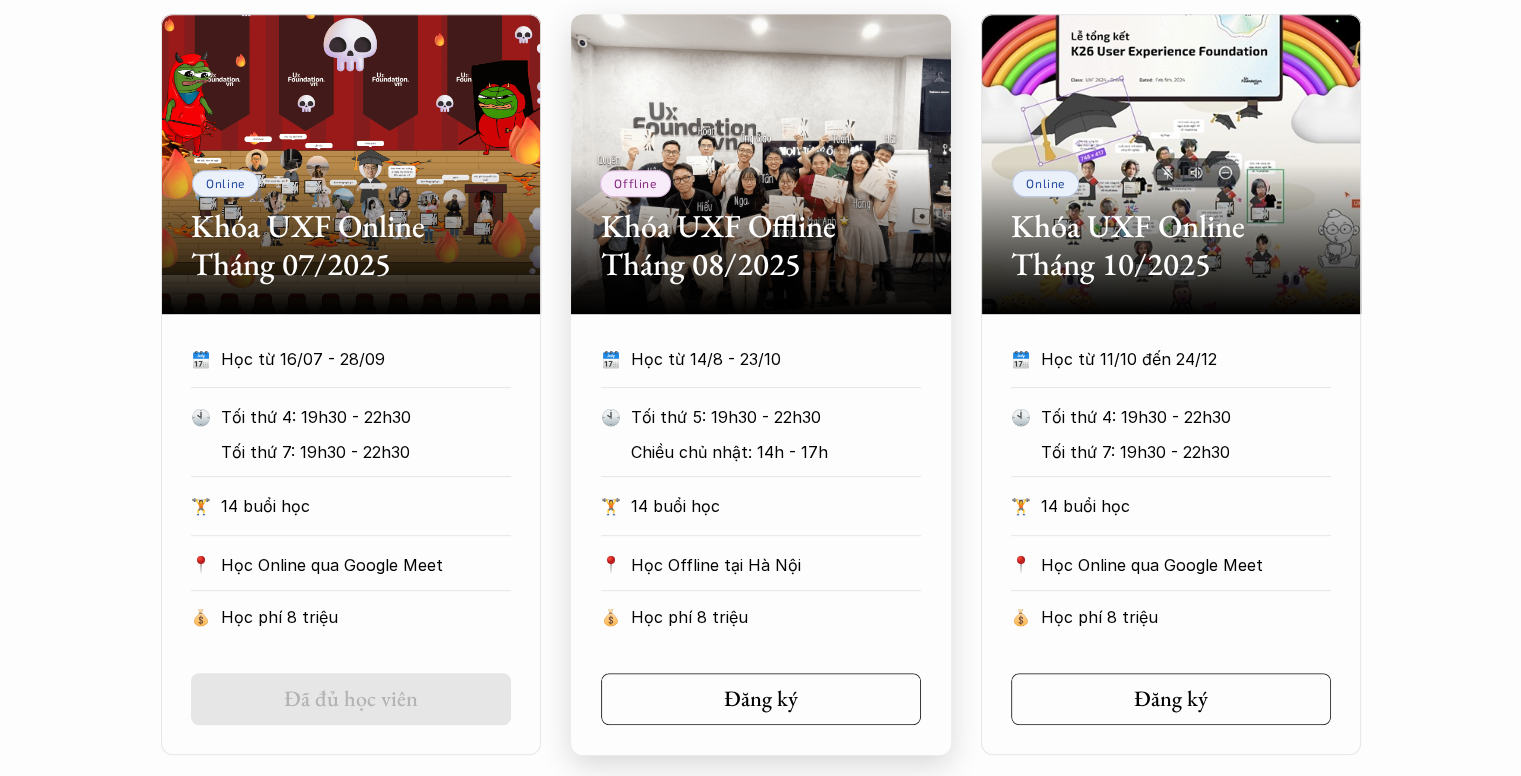 click on "Khóa UXF Offline Tháng 08/2025" at bounding box center [761, 245] 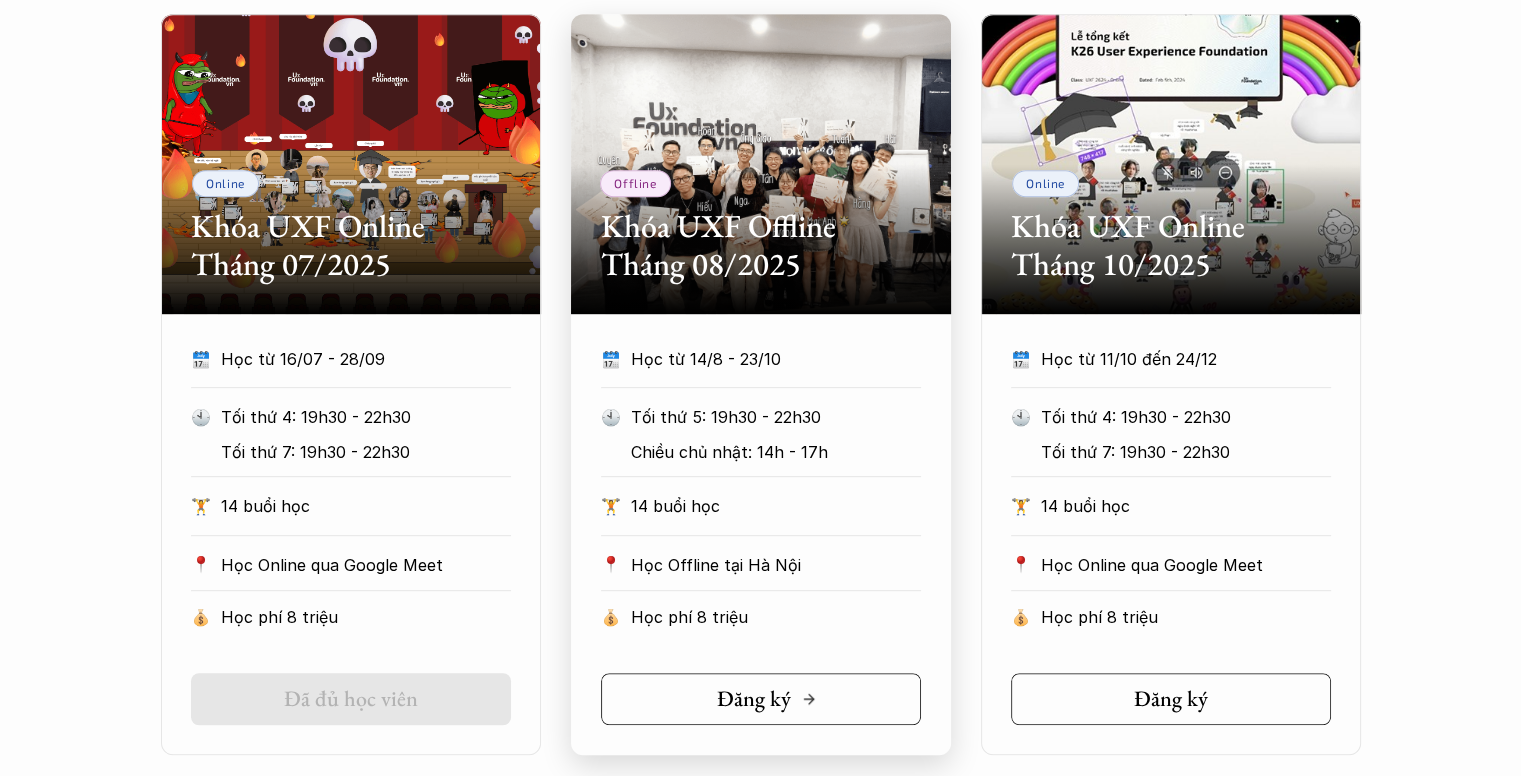 click on "Đăng ký" at bounding box center (754, 699) 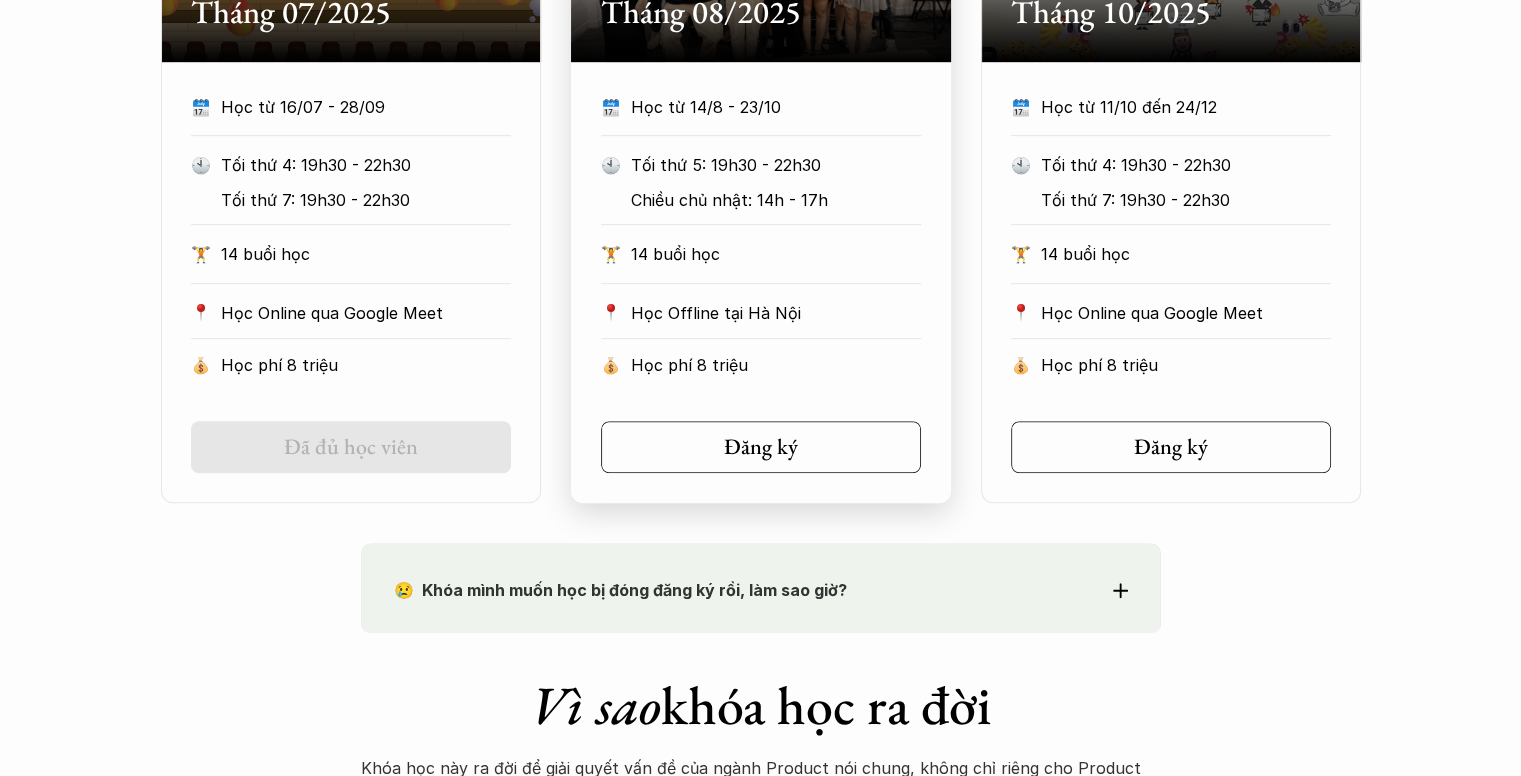 scroll, scrollTop: 1684, scrollLeft: 0, axis: vertical 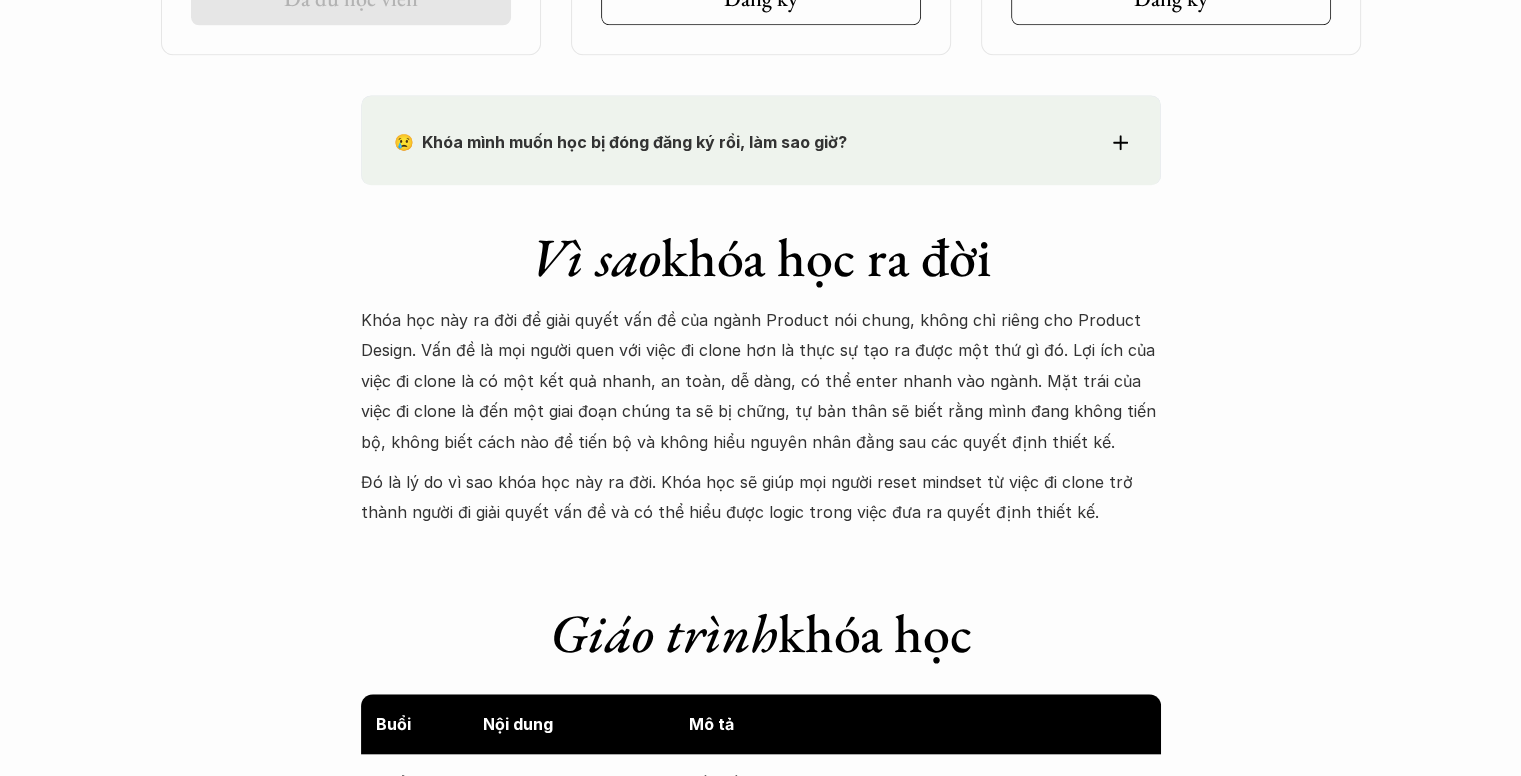 click 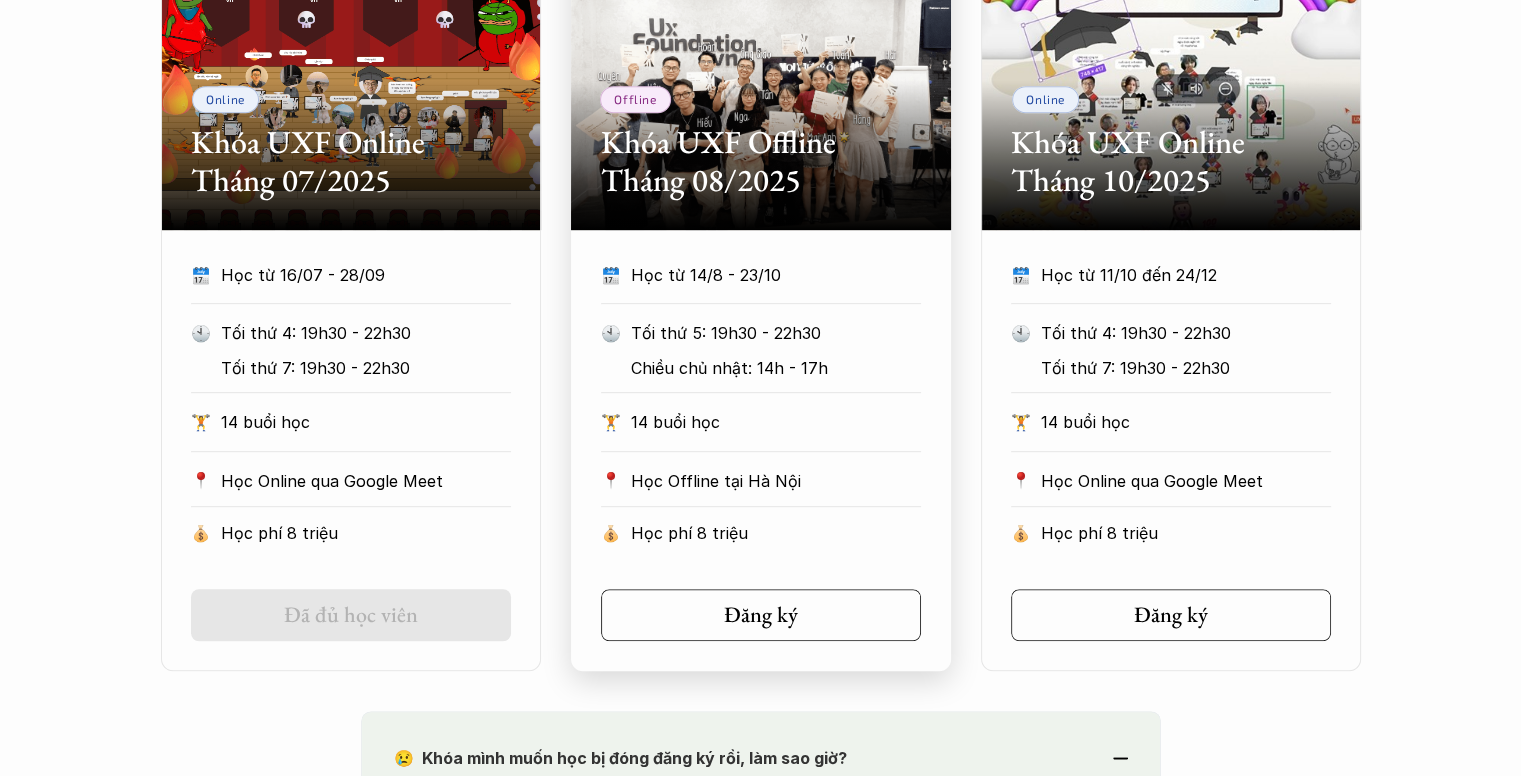 scroll, scrollTop: 1184, scrollLeft: 0, axis: vertical 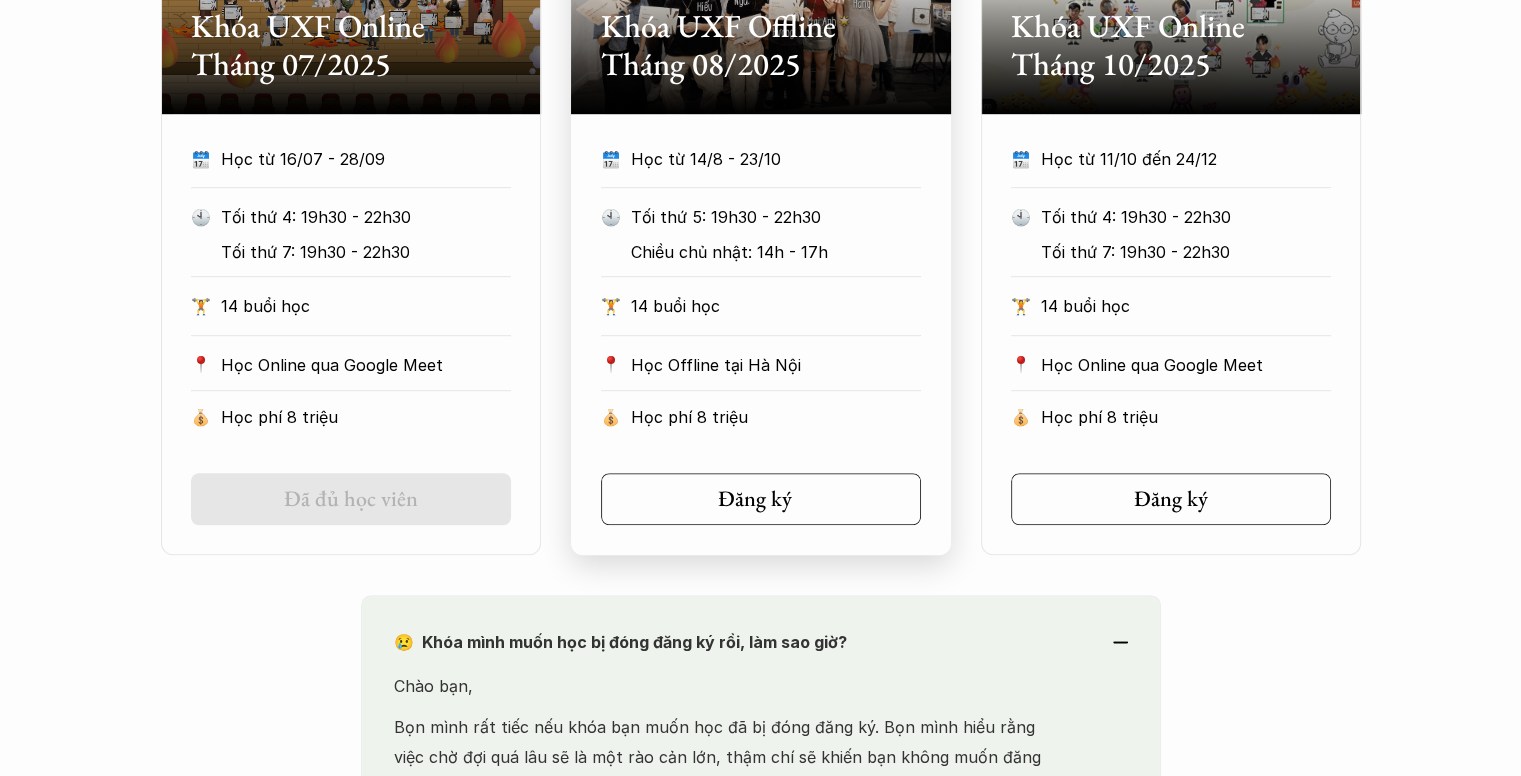 click on "Đăng ký" at bounding box center [767, 499] 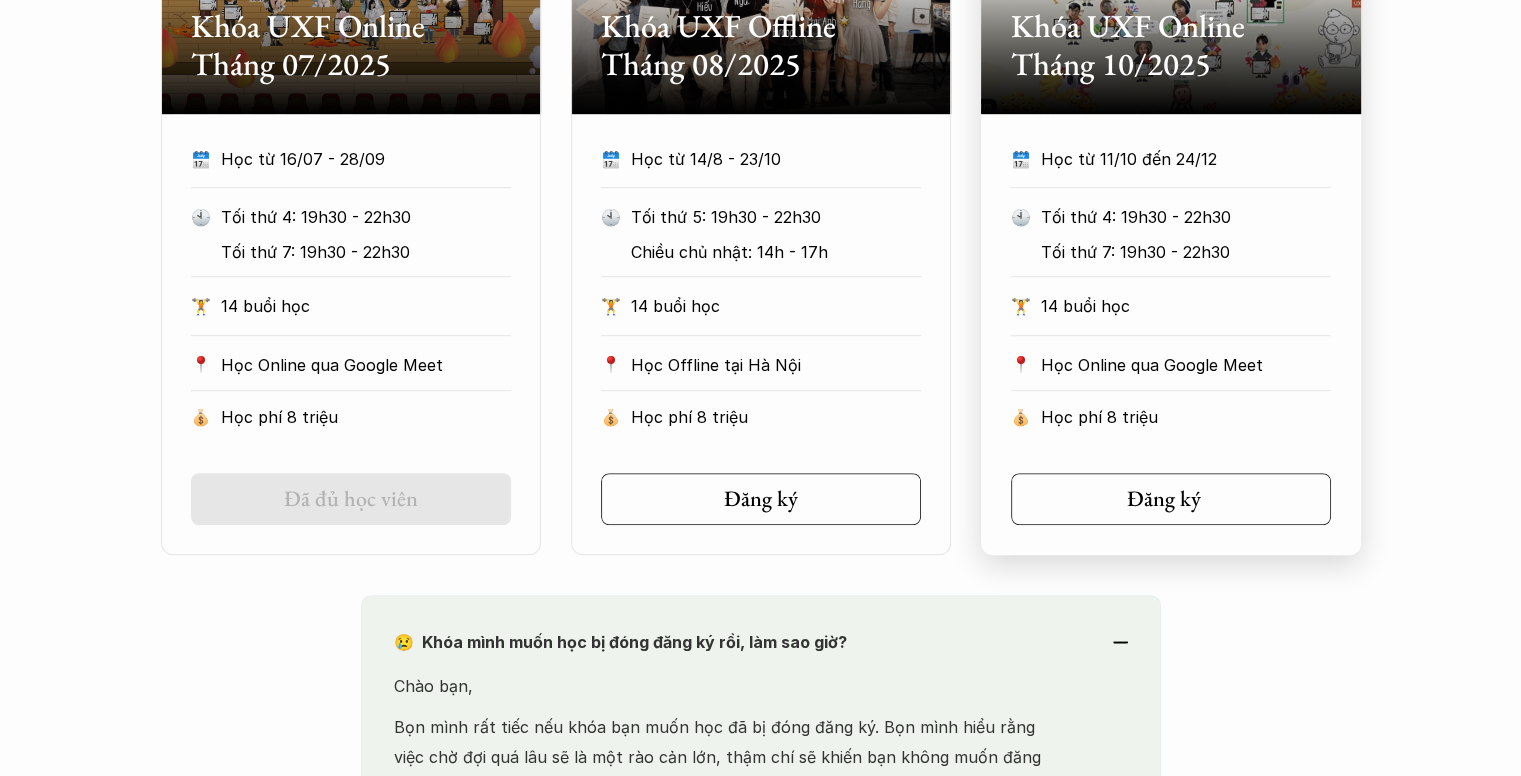 click on "Đăng ký" at bounding box center (1177, 499) 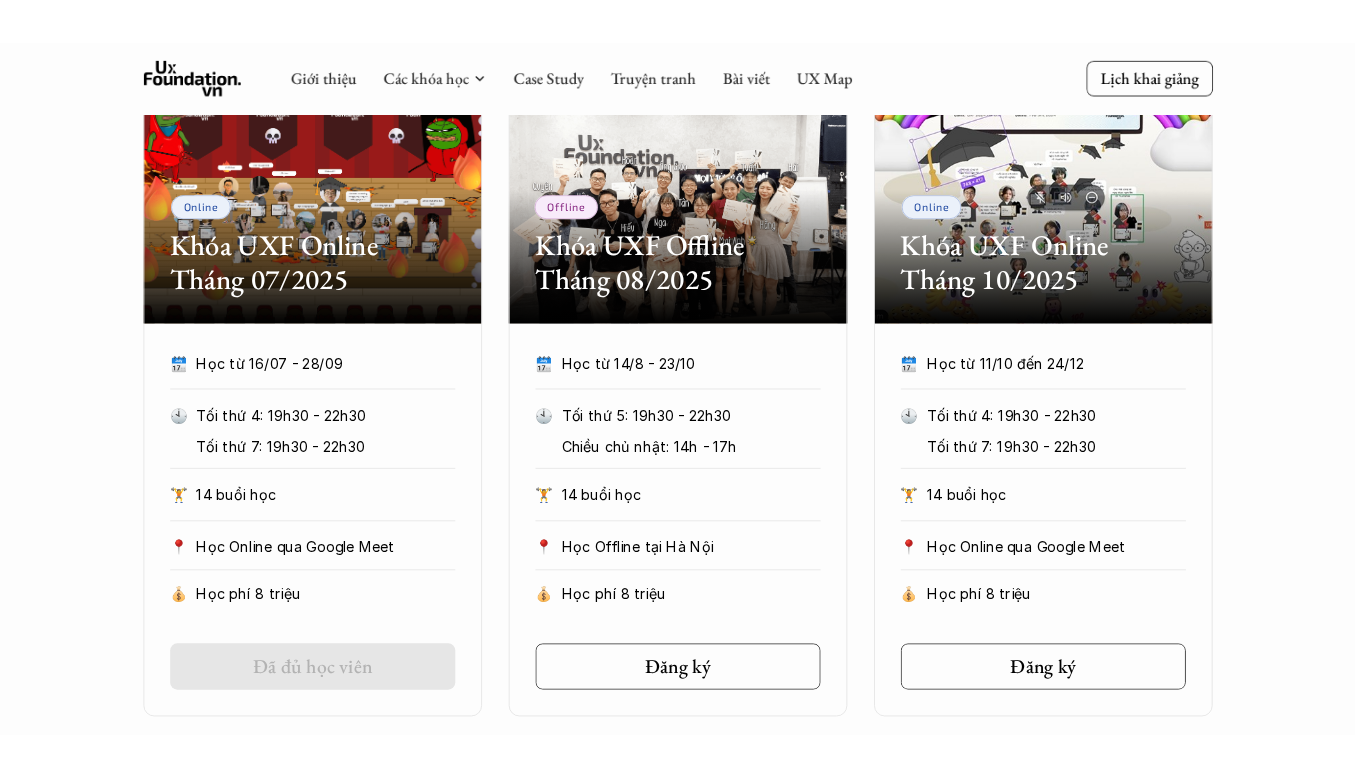 scroll, scrollTop: 884, scrollLeft: 0, axis: vertical 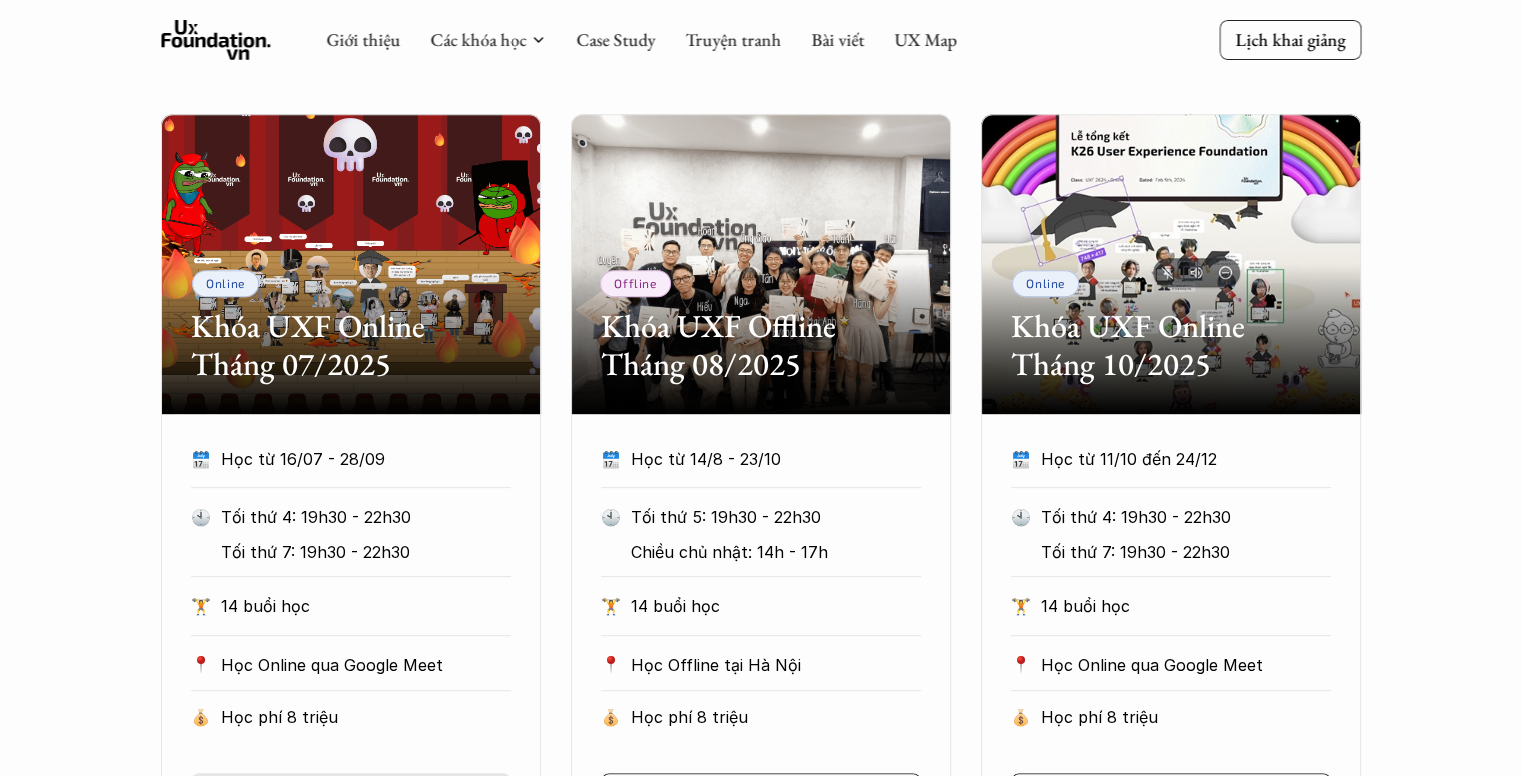 click on "Online Khóa UXF Online Tháng 07/2025" at bounding box center [351, 264] 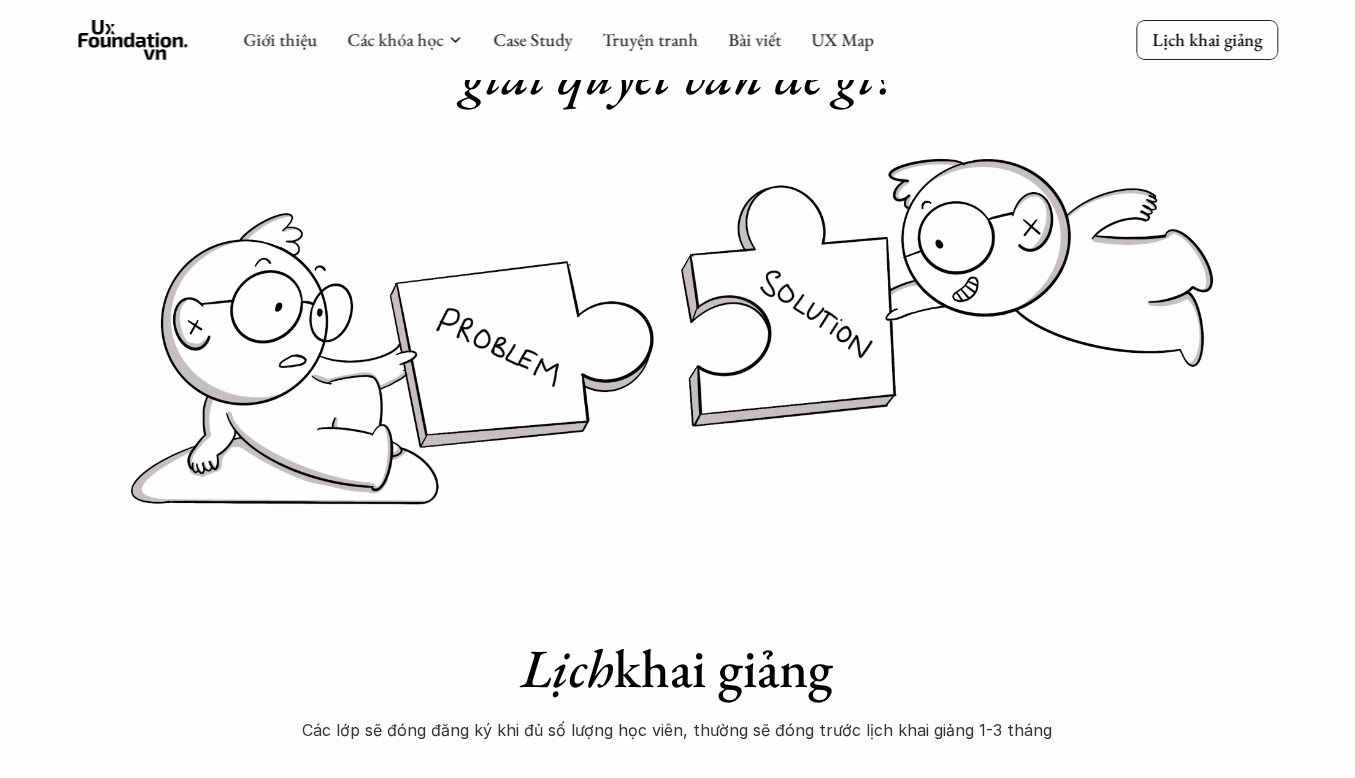 scroll, scrollTop: 0, scrollLeft: 0, axis: both 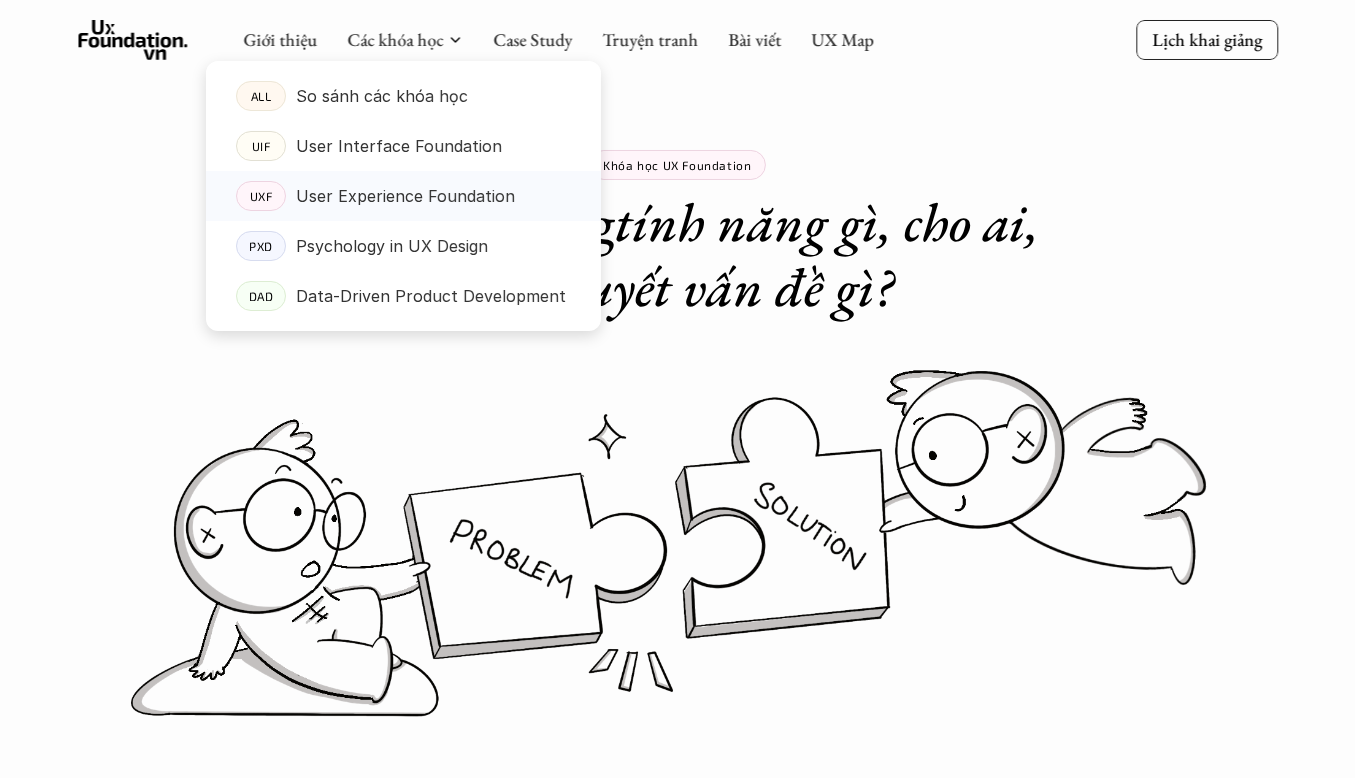 click on "User Experience Foundation" at bounding box center [405, 196] 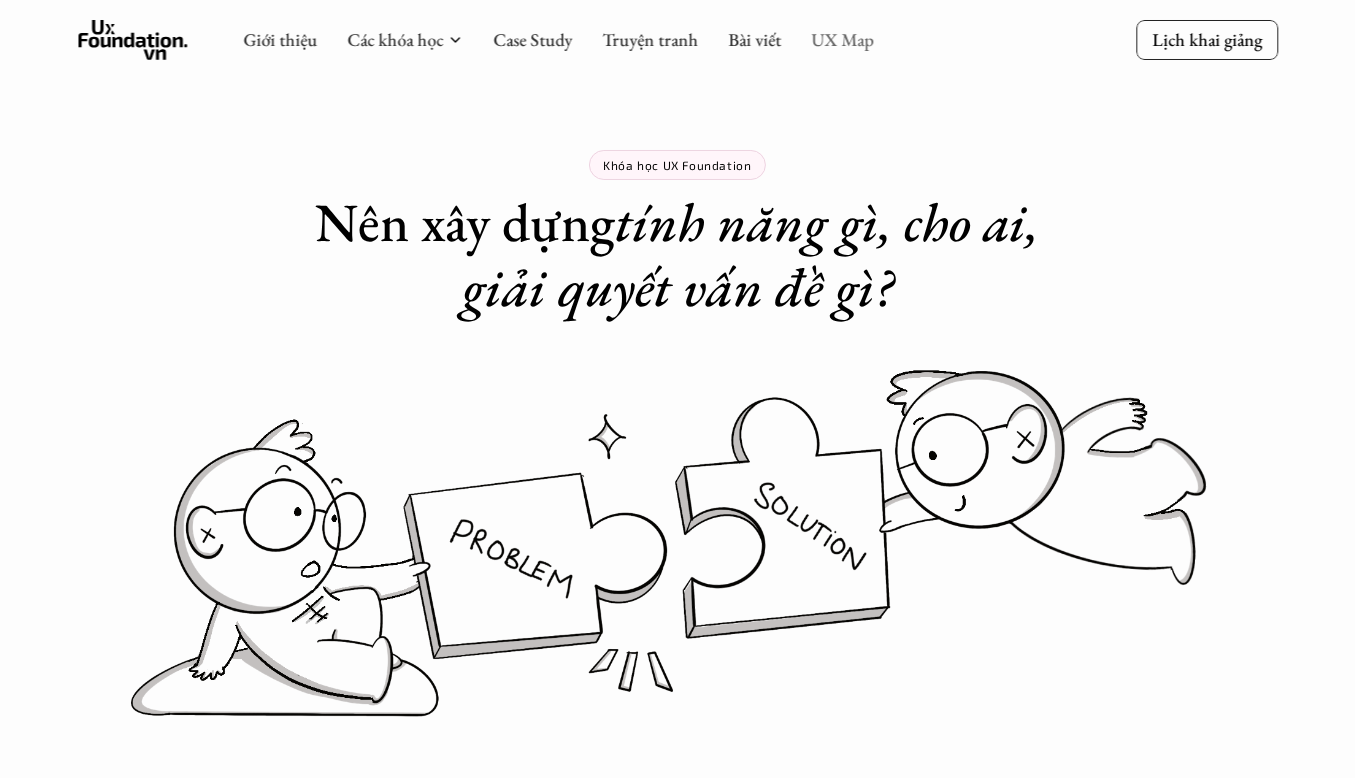 click on "UX Map" at bounding box center [842, 39] 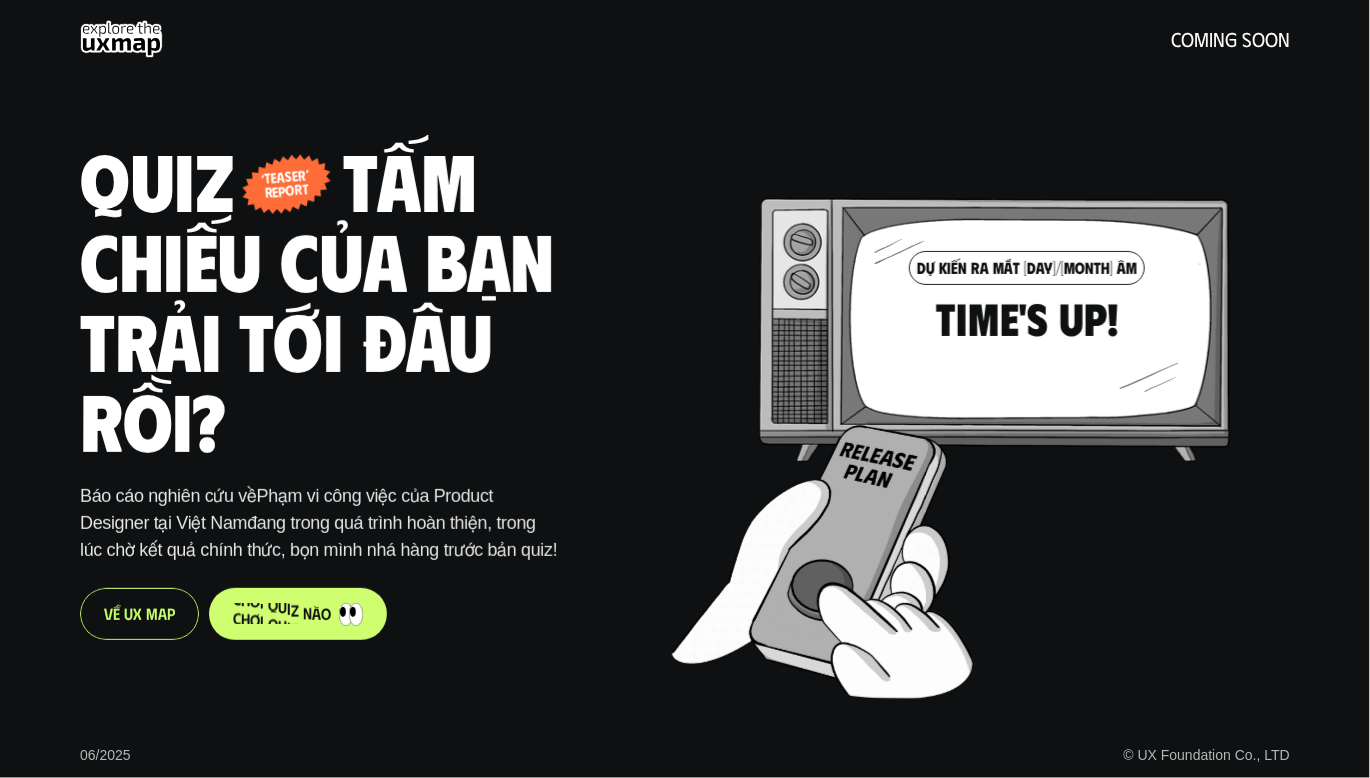 click on "n" at bounding box center [307, 612] 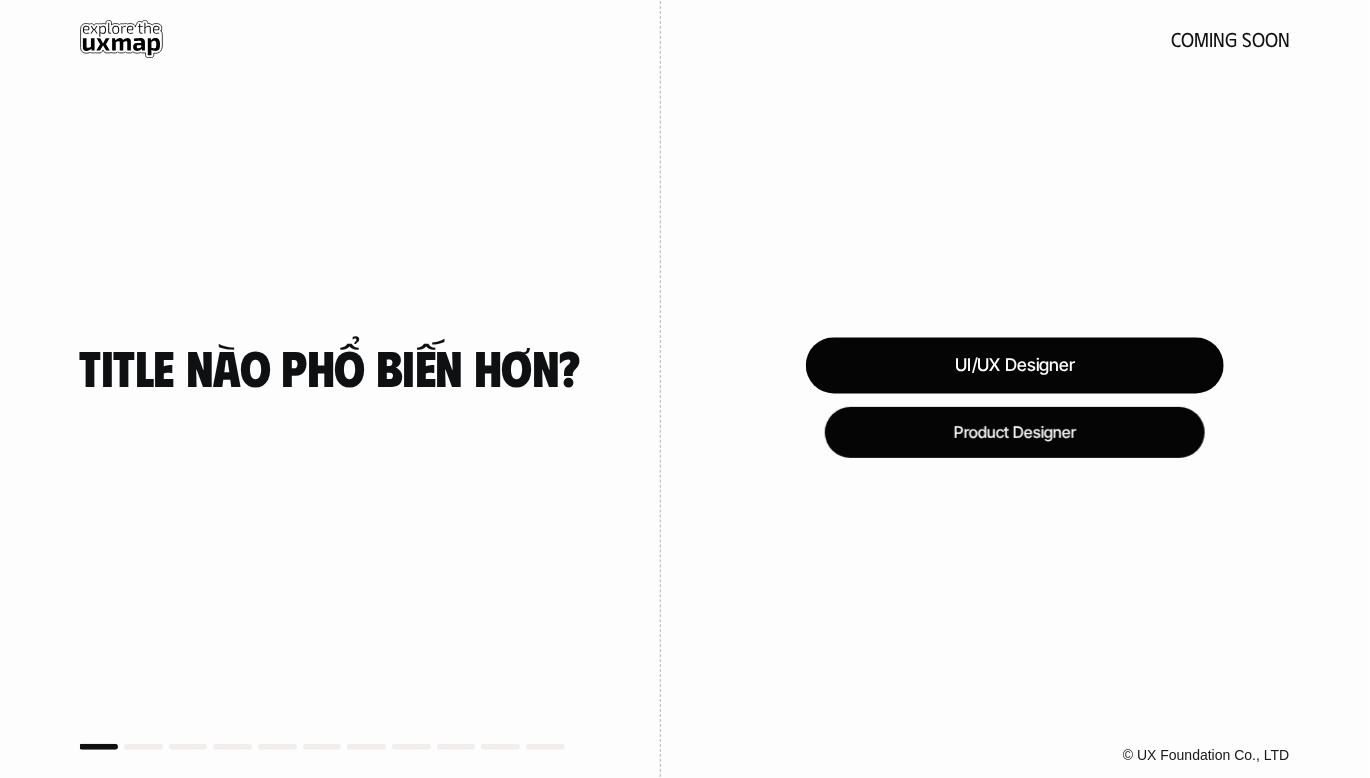 click on "UI/UX Designer" at bounding box center (1015, 365) 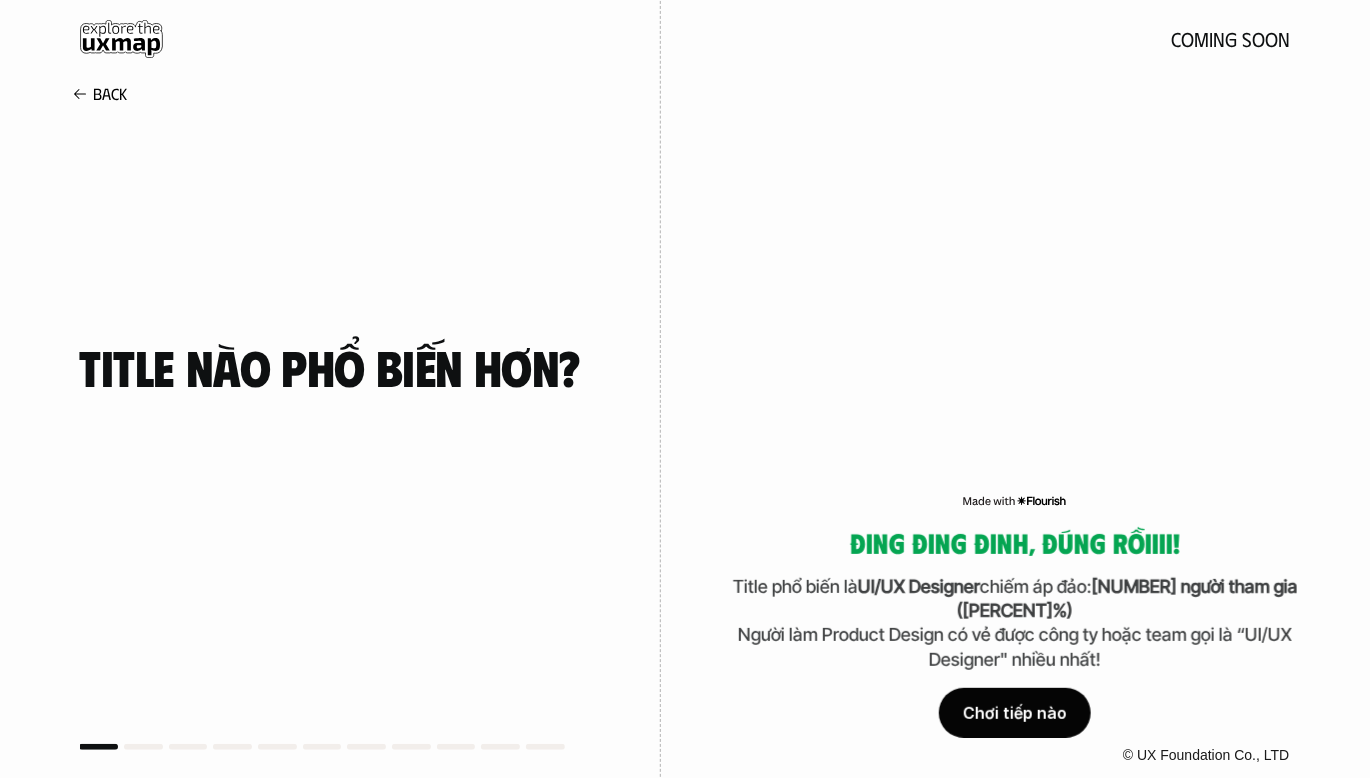 click on "Chơi tiếp nào" at bounding box center [1015, 713] 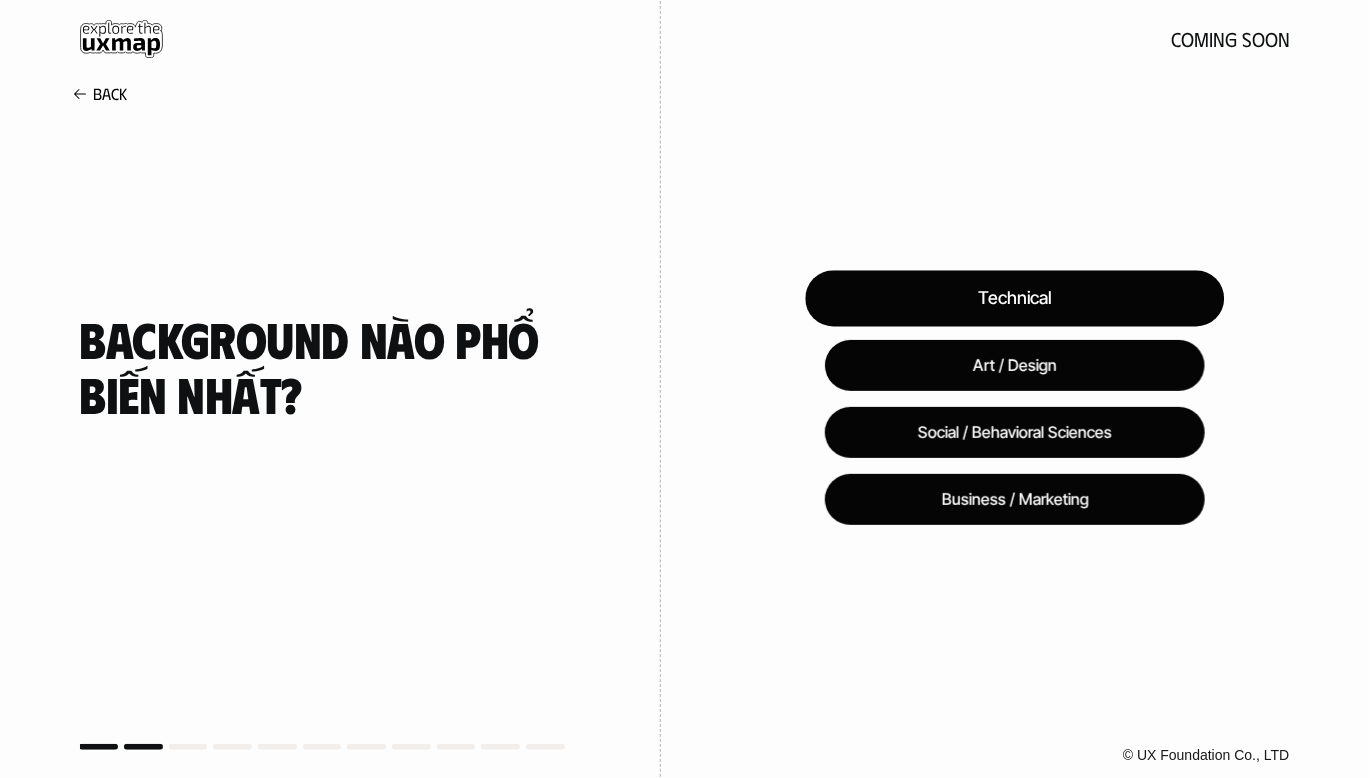 click on "Technical" at bounding box center (1015, 298) 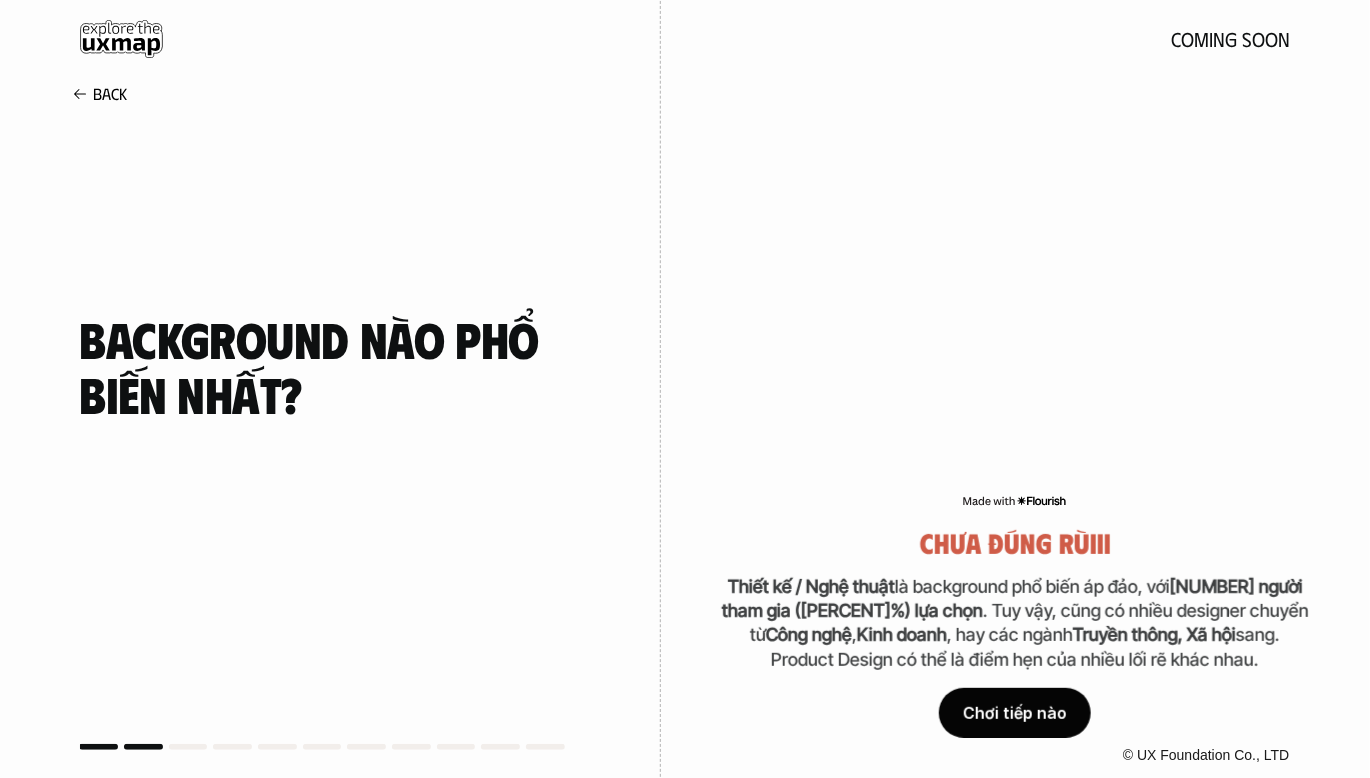 click on "Chơi tiếp nào" at bounding box center [1015, 713] 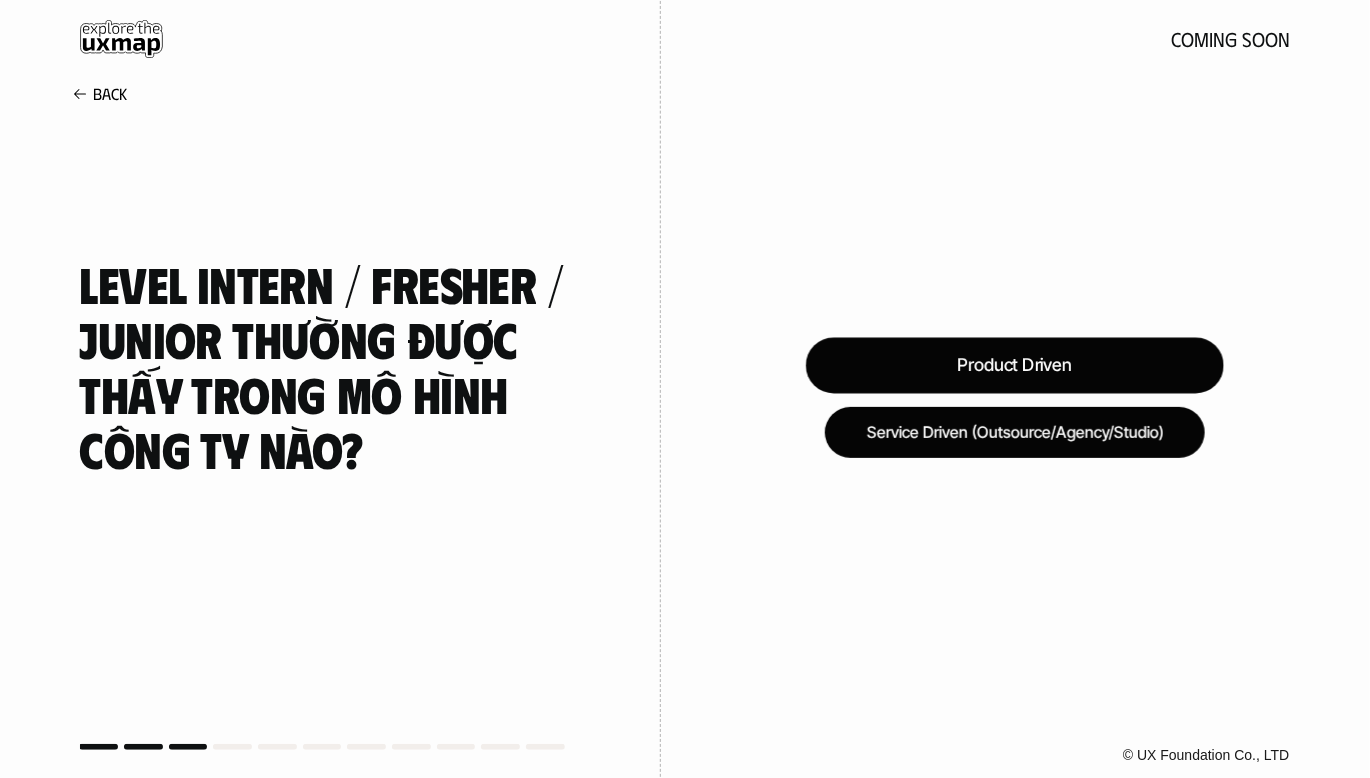 click on "Product Driven" at bounding box center [1015, 365] 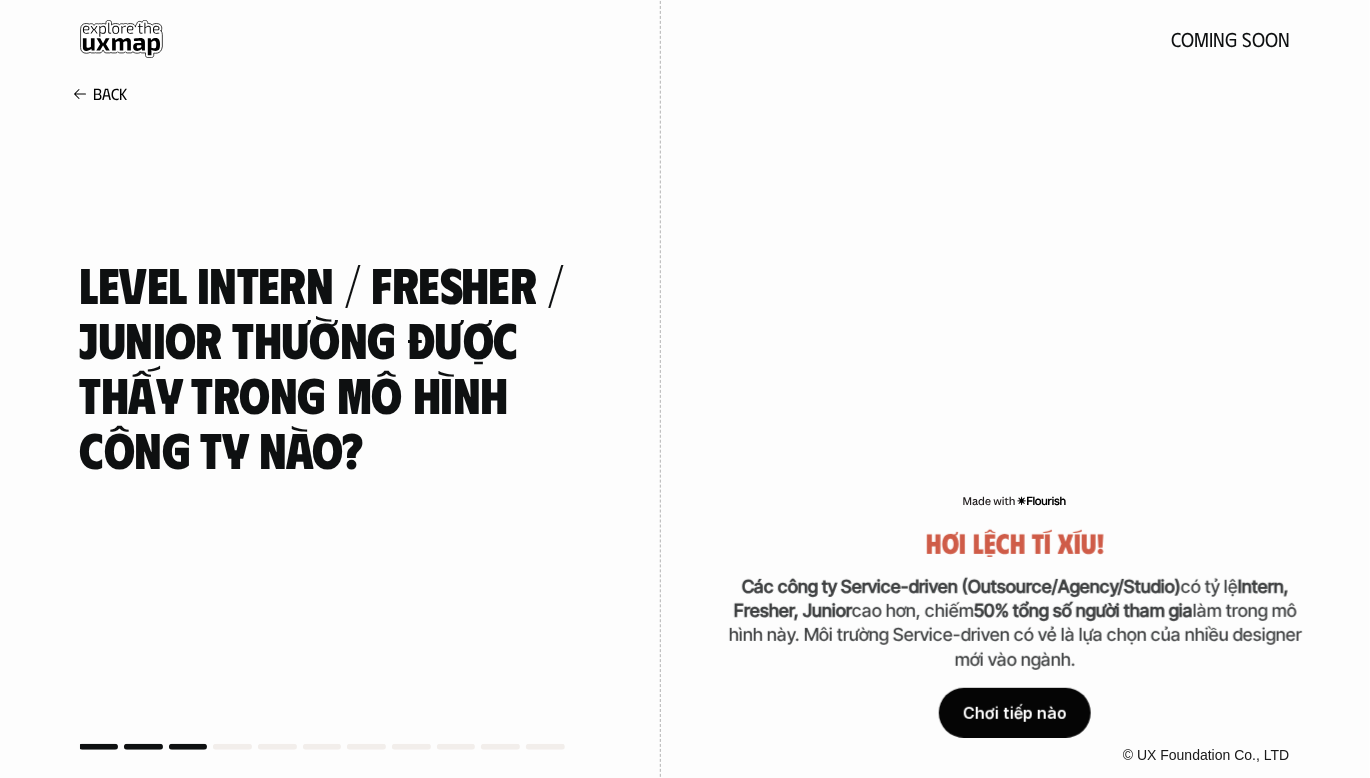 click on "Chơi tiếp nào" at bounding box center (1015, 713) 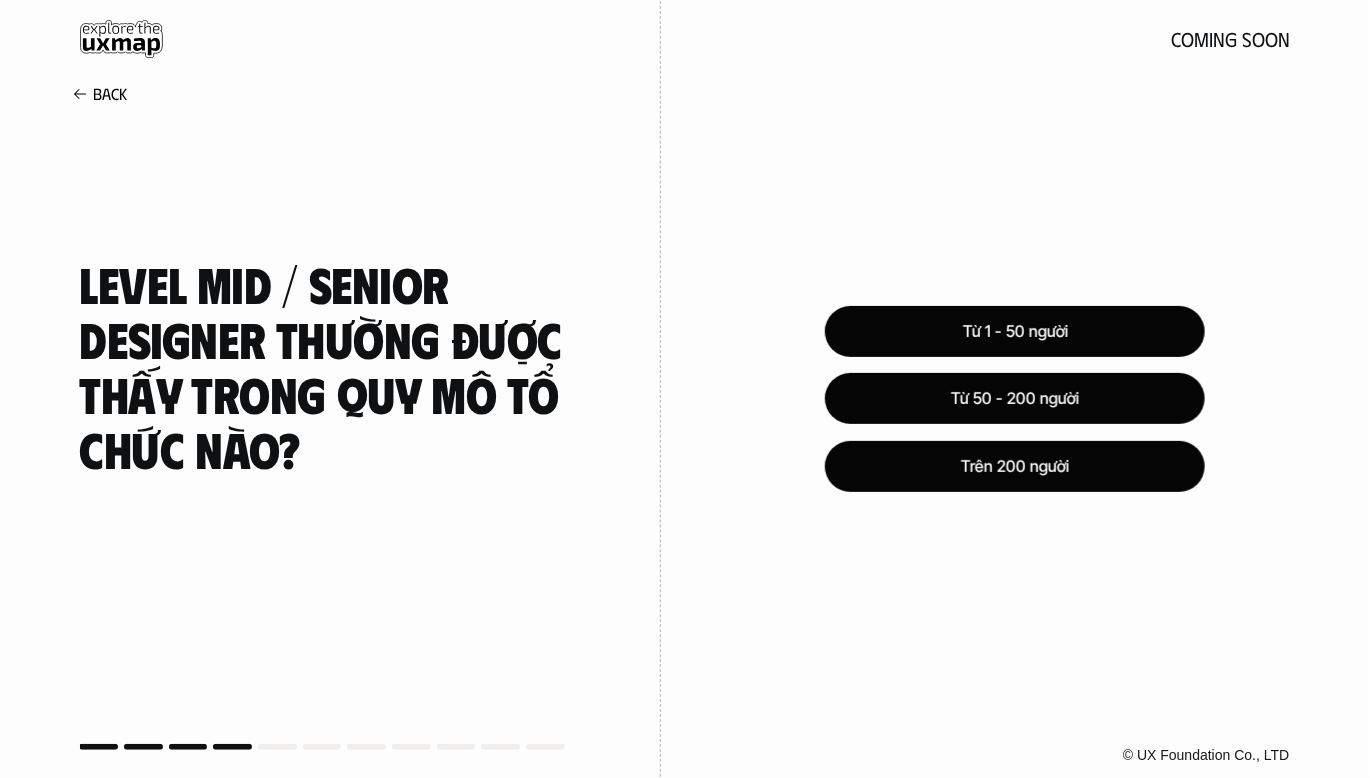click on "Từ 1 - 50 người" at bounding box center [1015, 331] 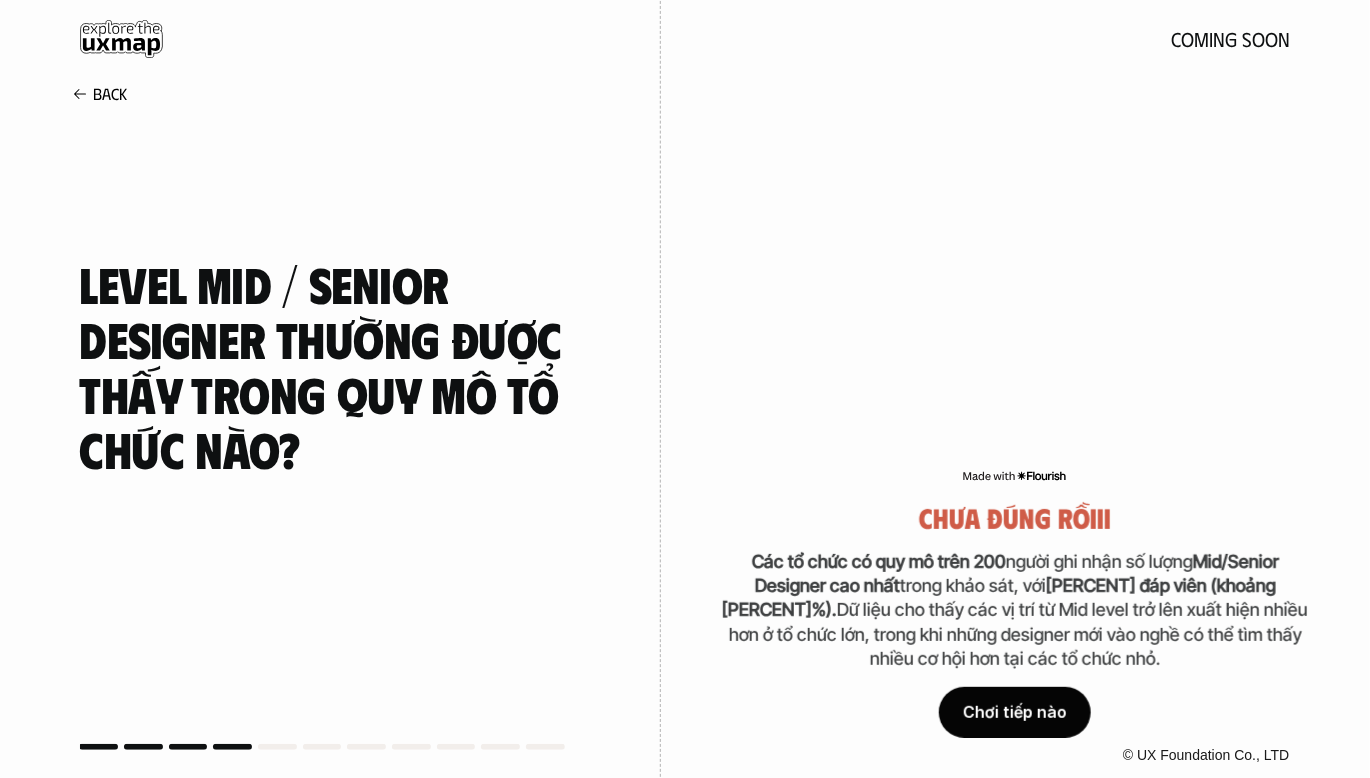 click on "Chơi tiếp nào" at bounding box center (1015, 713) 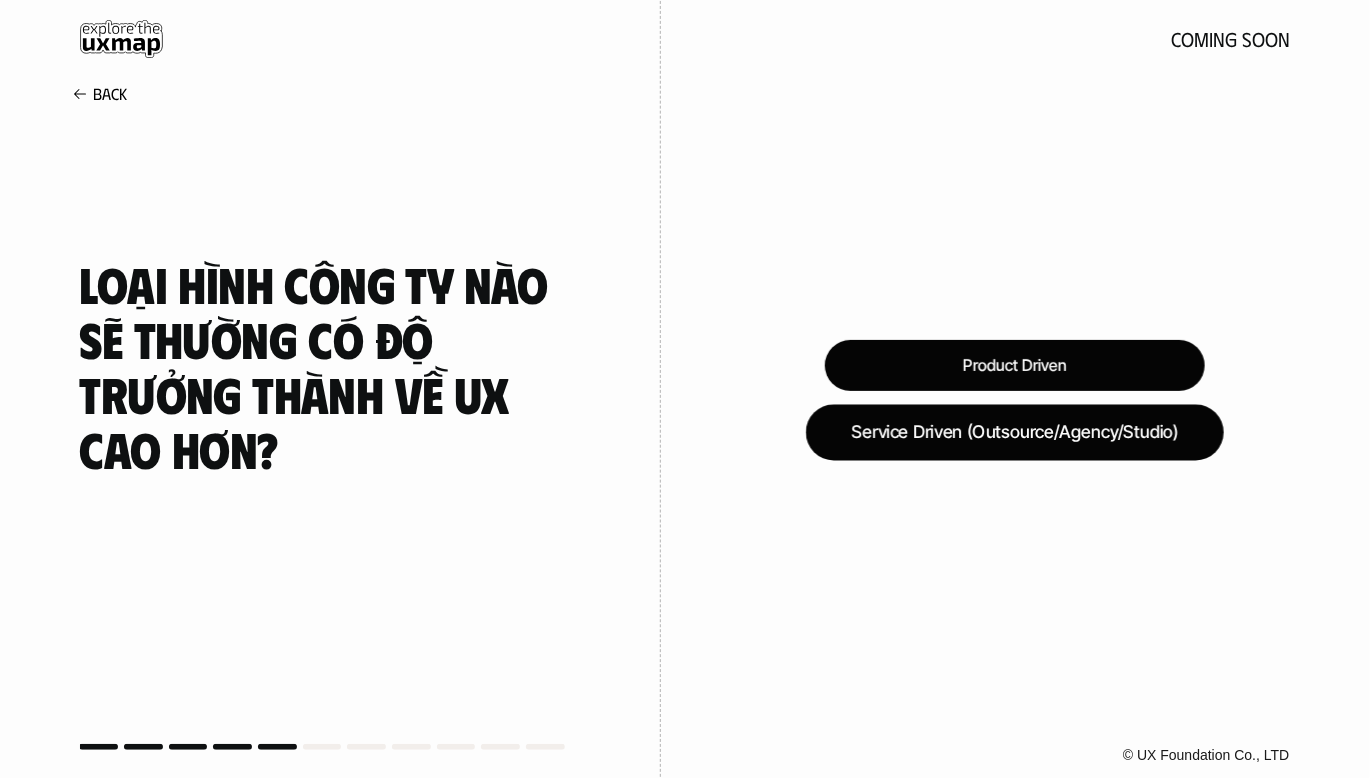 click on "Service Driven (Outsource/Agency/Studio)" at bounding box center [1015, 432] 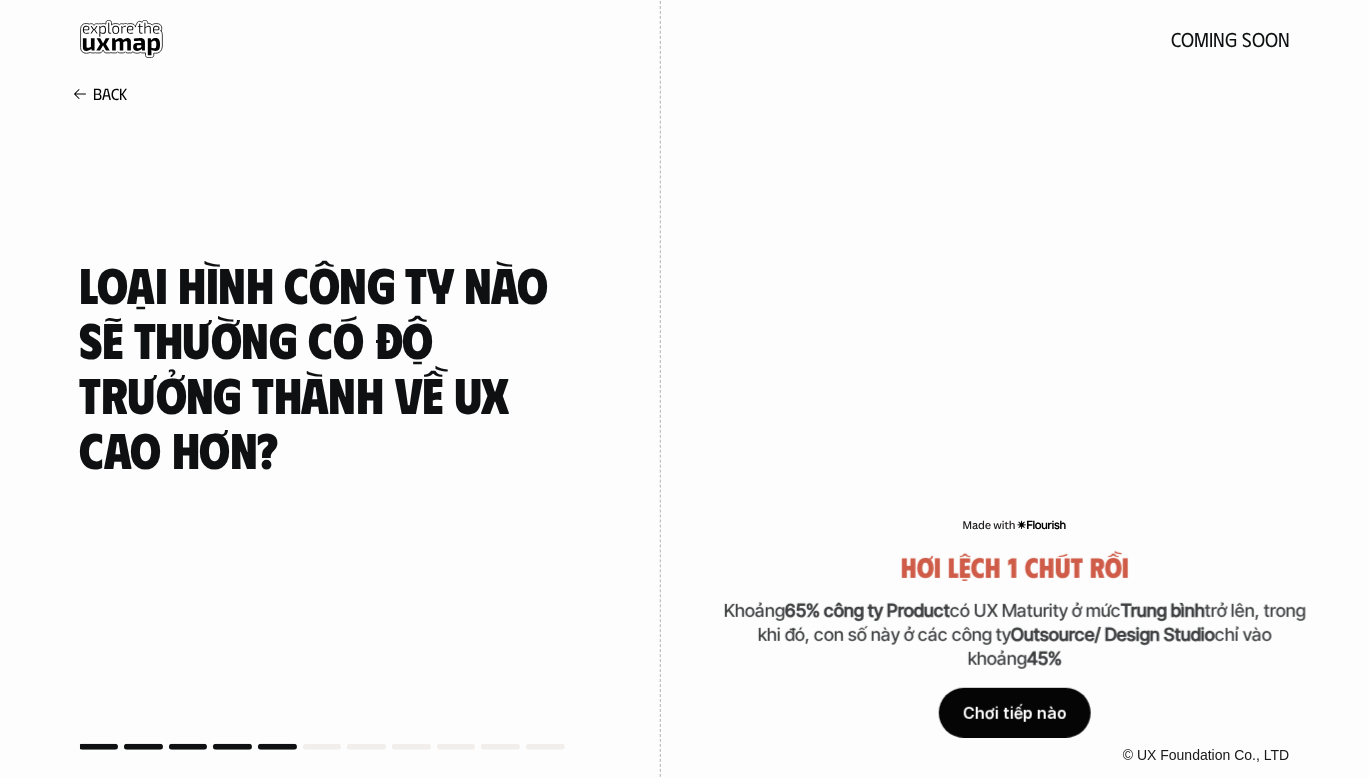 click on "Chơi tiếp nào" at bounding box center [1015, 713] 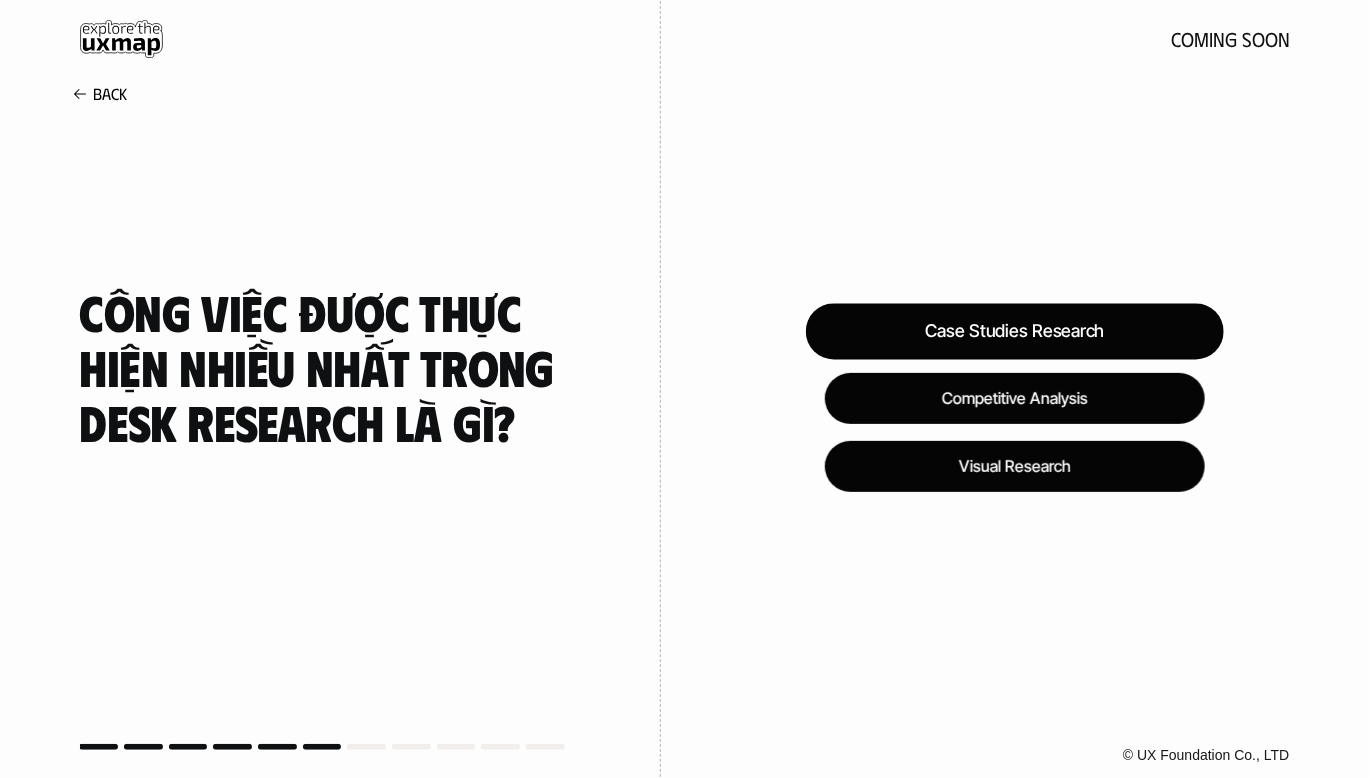click on "Case Studies Research" at bounding box center (1015, 332) 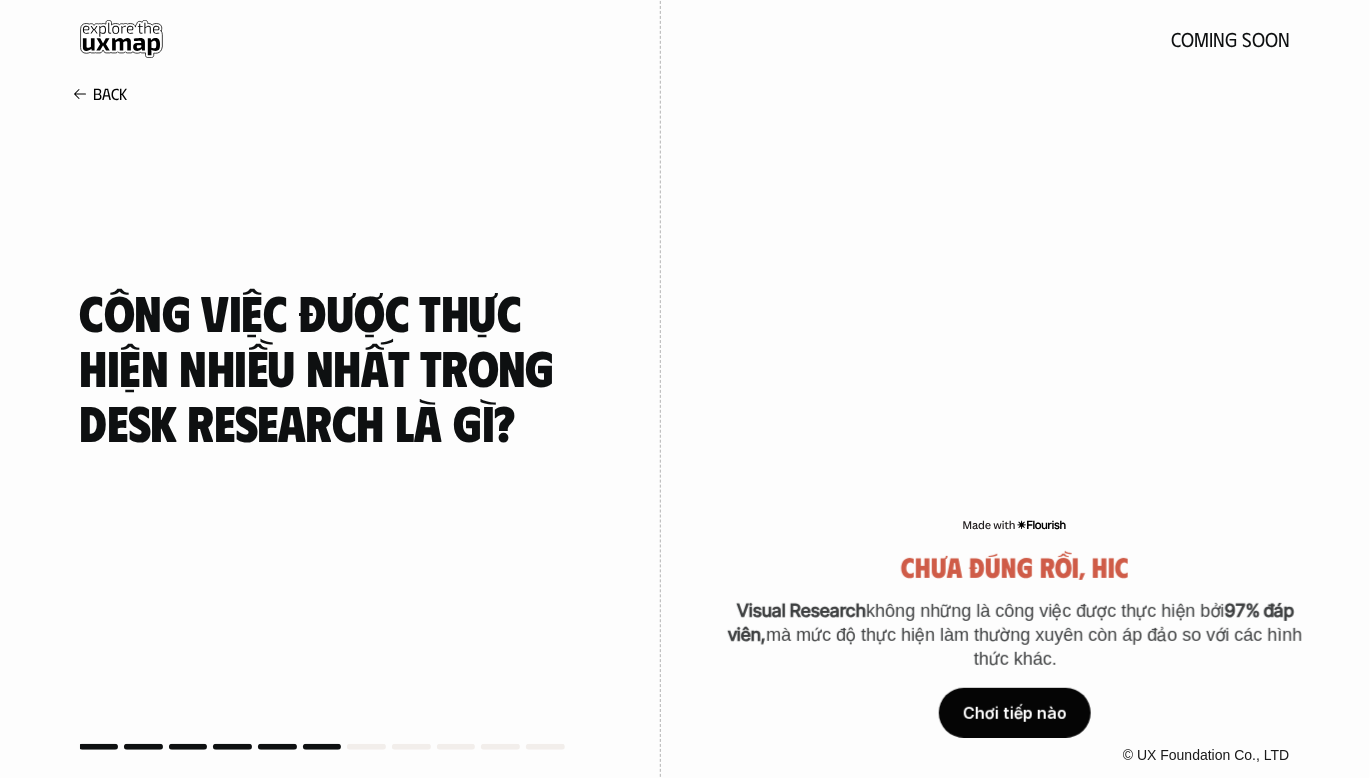 click on "Chơi tiếp nào" at bounding box center [1015, 713] 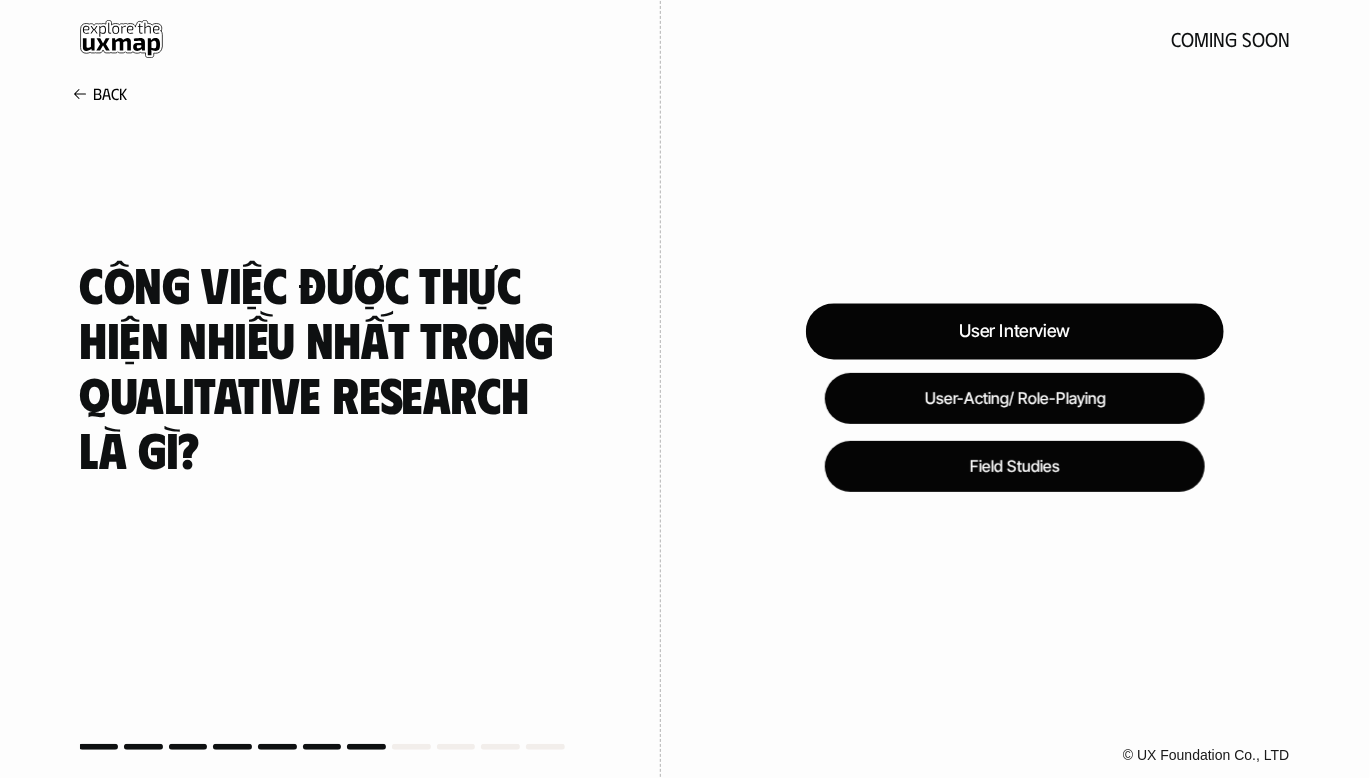 click on "User Interview" at bounding box center (1015, 332) 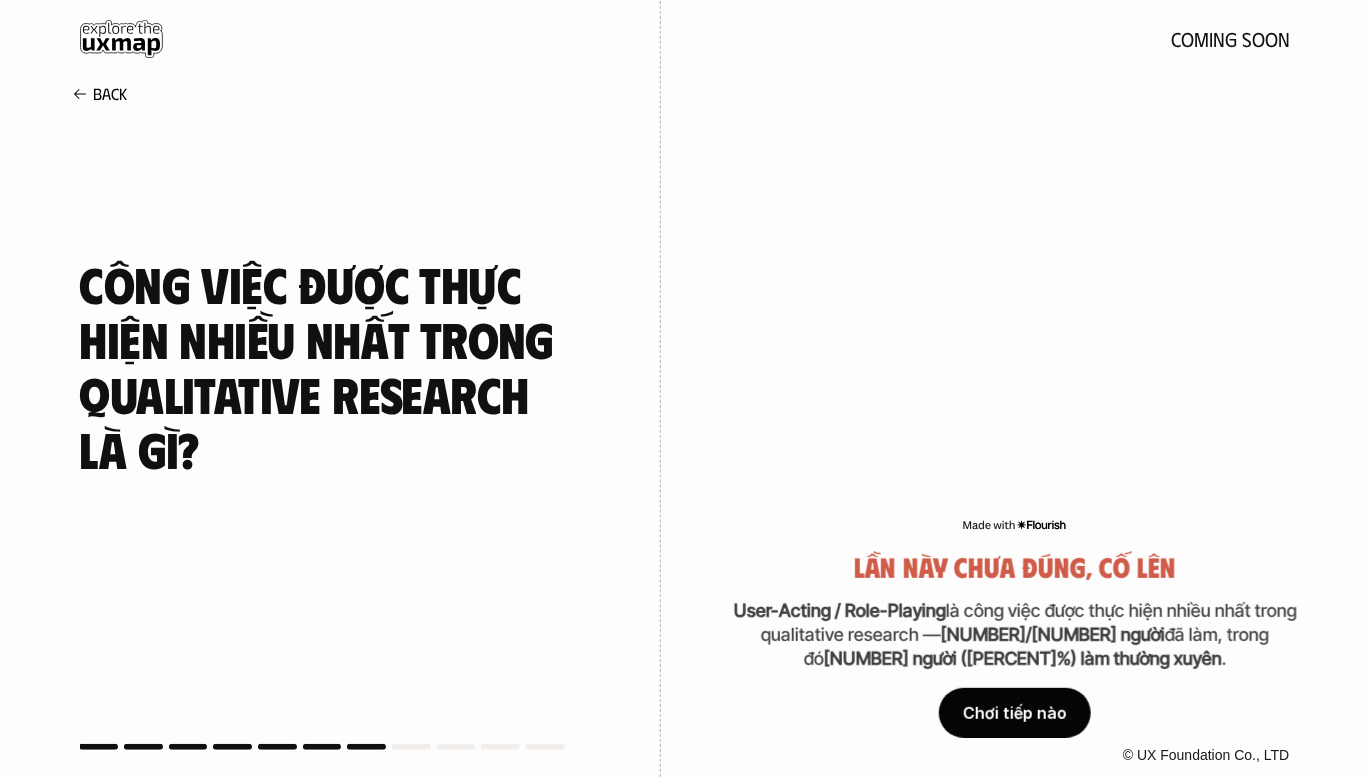 click on "Chơi tiếp nào" at bounding box center (1015, 713) 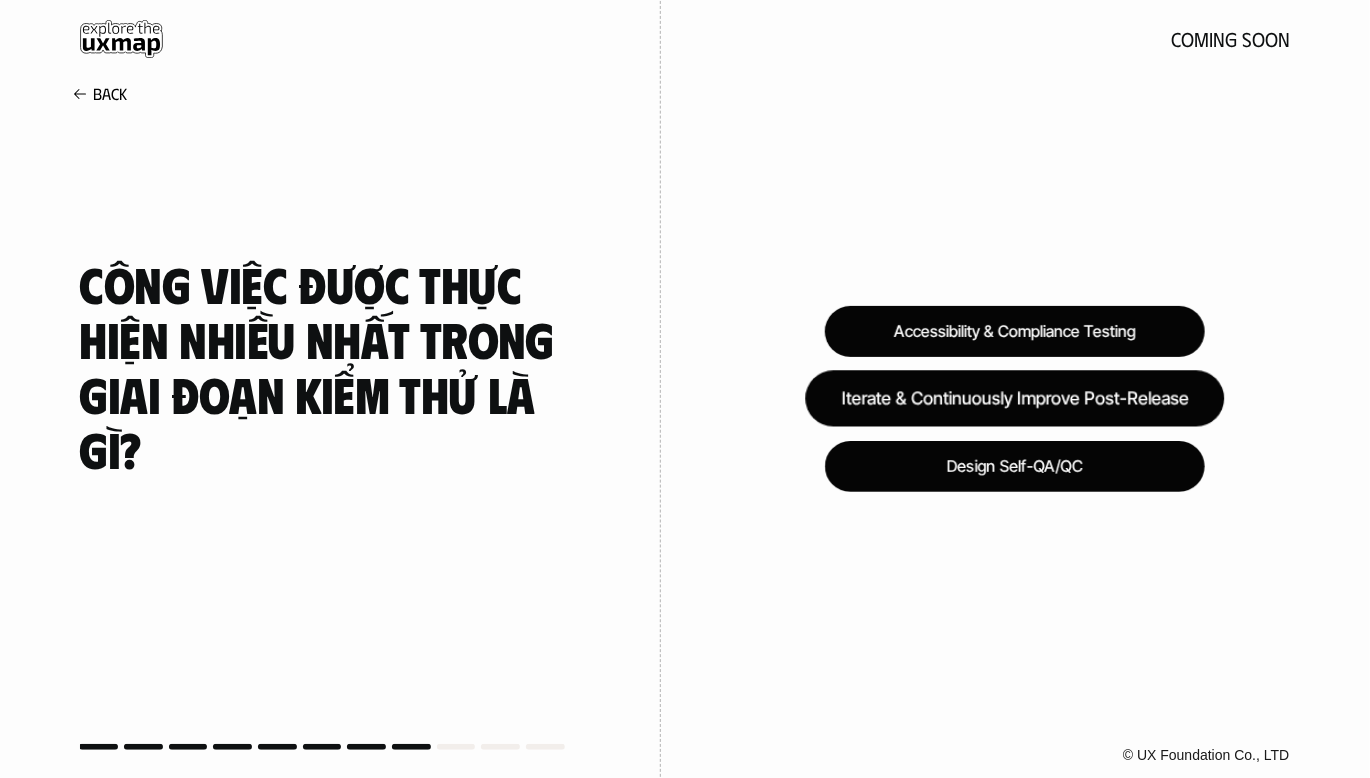 click on "Iterate & Continuously Improve Post-Release" at bounding box center (1014, 399) 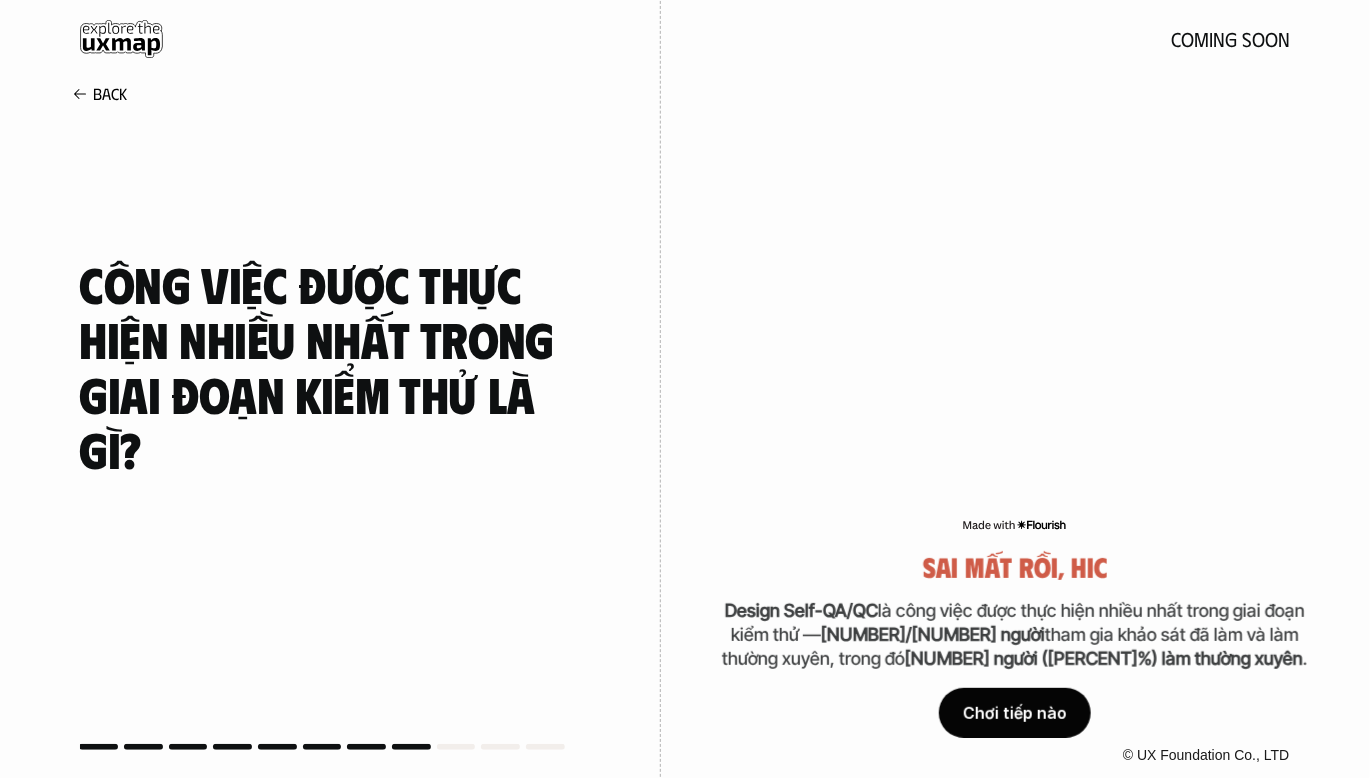 click on "Chơi tiếp nào" at bounding box center (1015, 713) 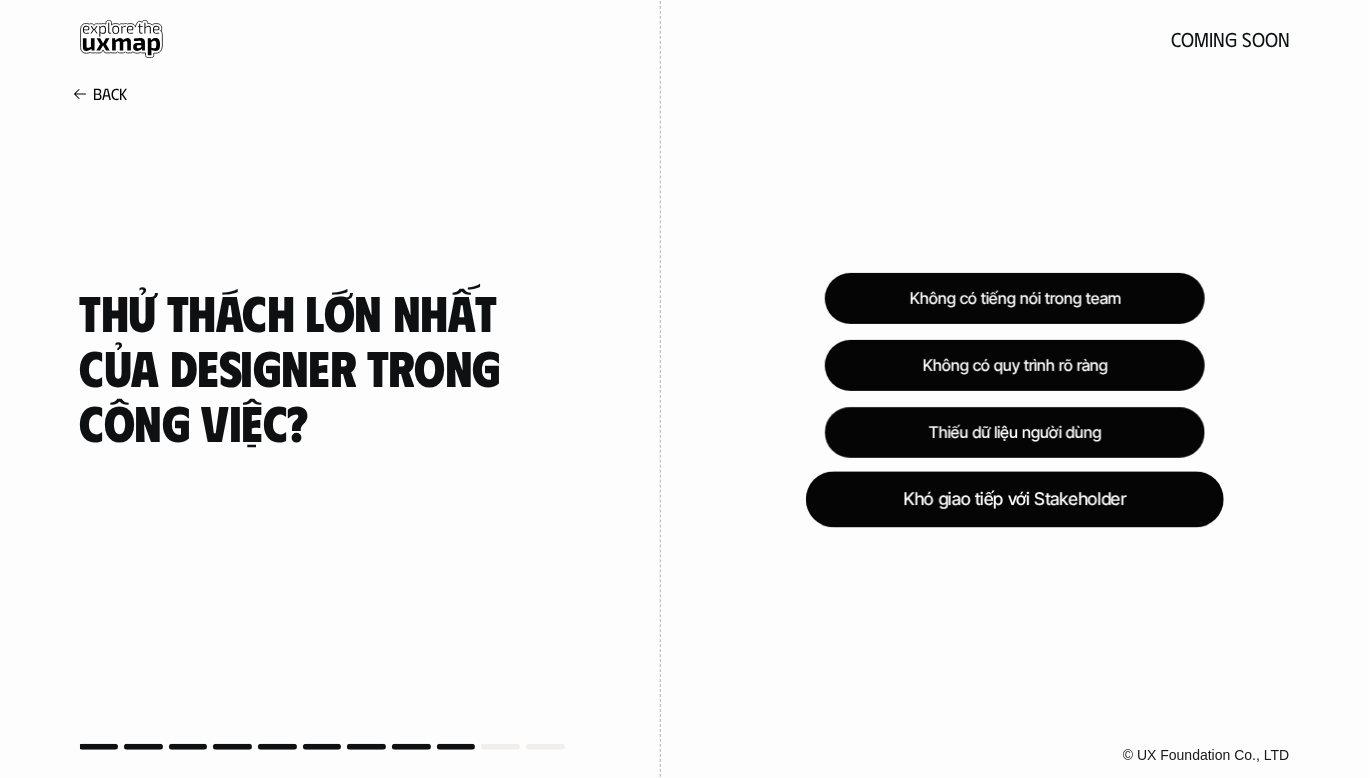 click on "Khó giao tiếp với Stakeholder" at bounding box center [1015, 500] 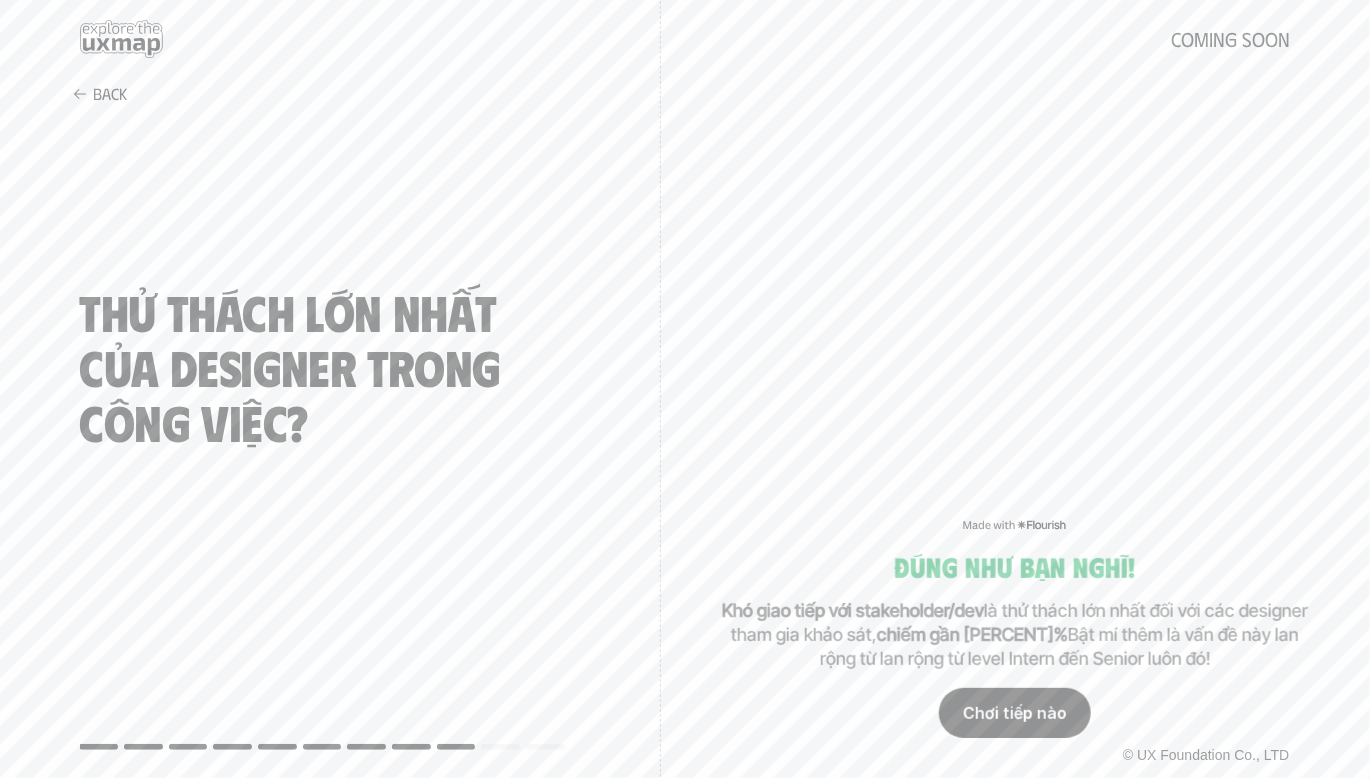 click on "Chơi tiếp nào" at bounding box center [1015, 713] 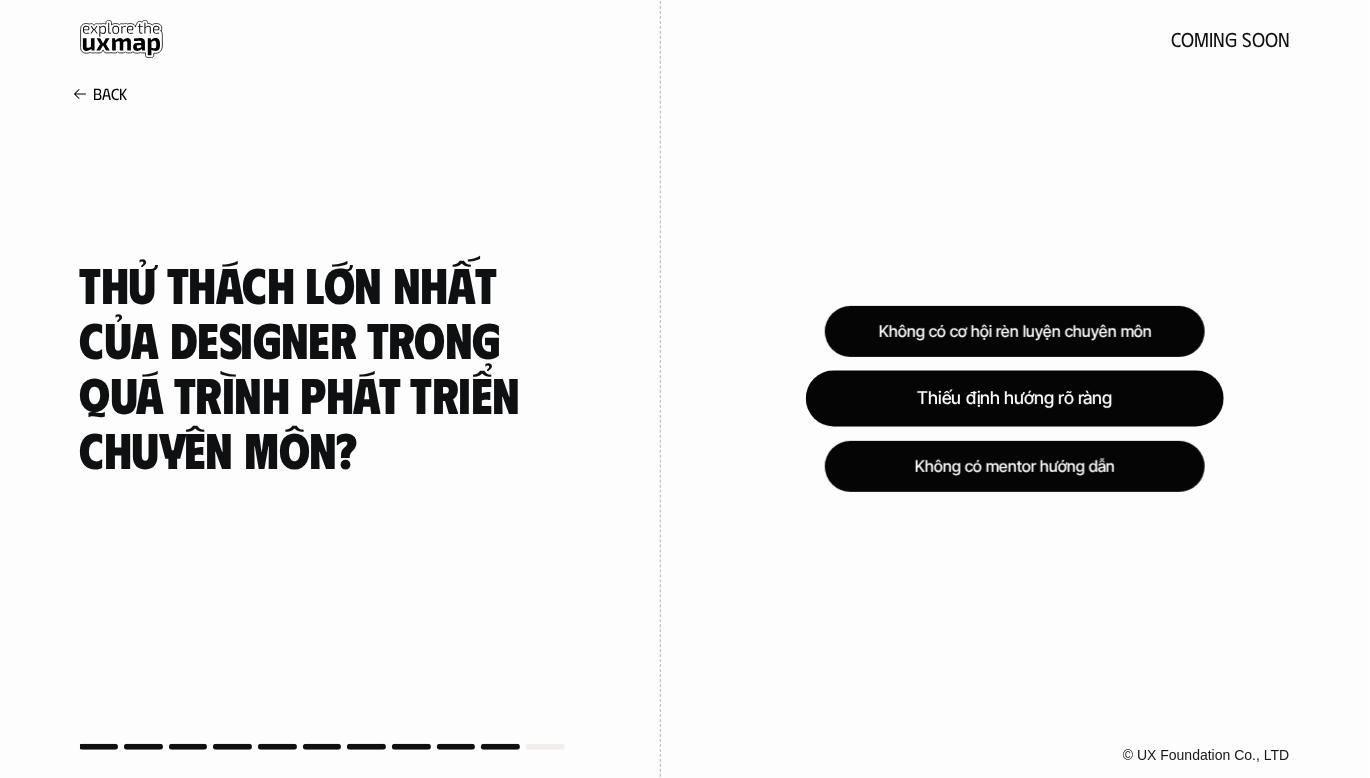 click on "Thiếu định hướng rõ ràng" at bounding box center (1015, 399) 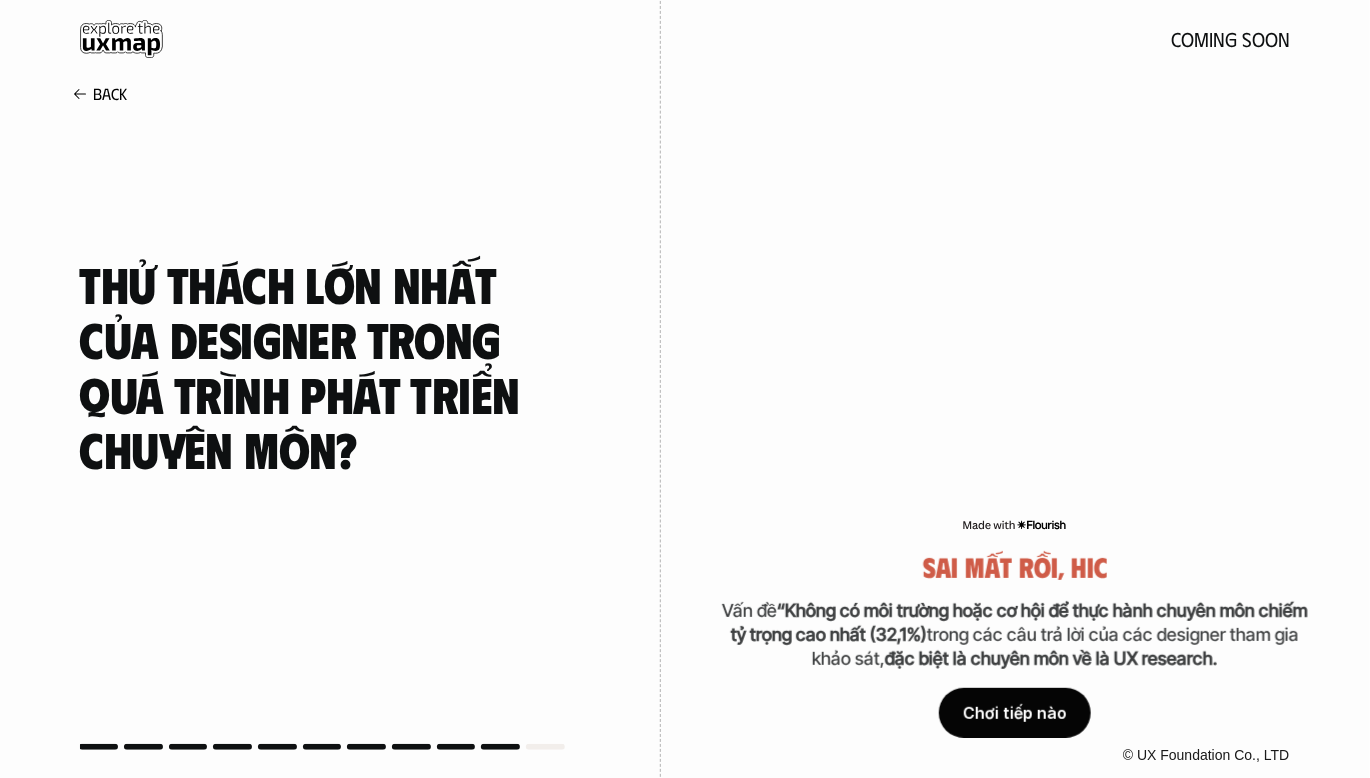 click on "Chơi tiếp nào" at bounding box center [1015, 713] 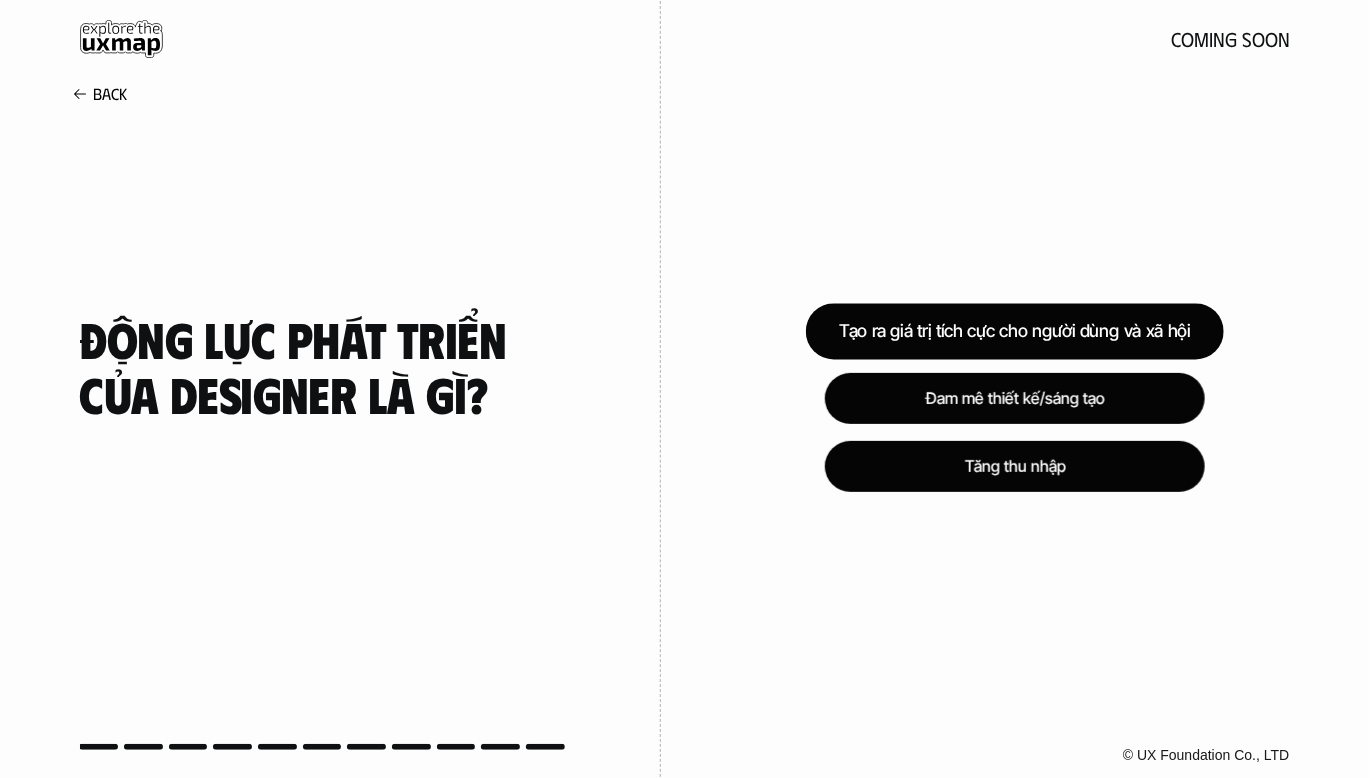 click on "Tạo ra giá trị tích cực cho người dùng và xã hội" at bounding box center (1015, 332) 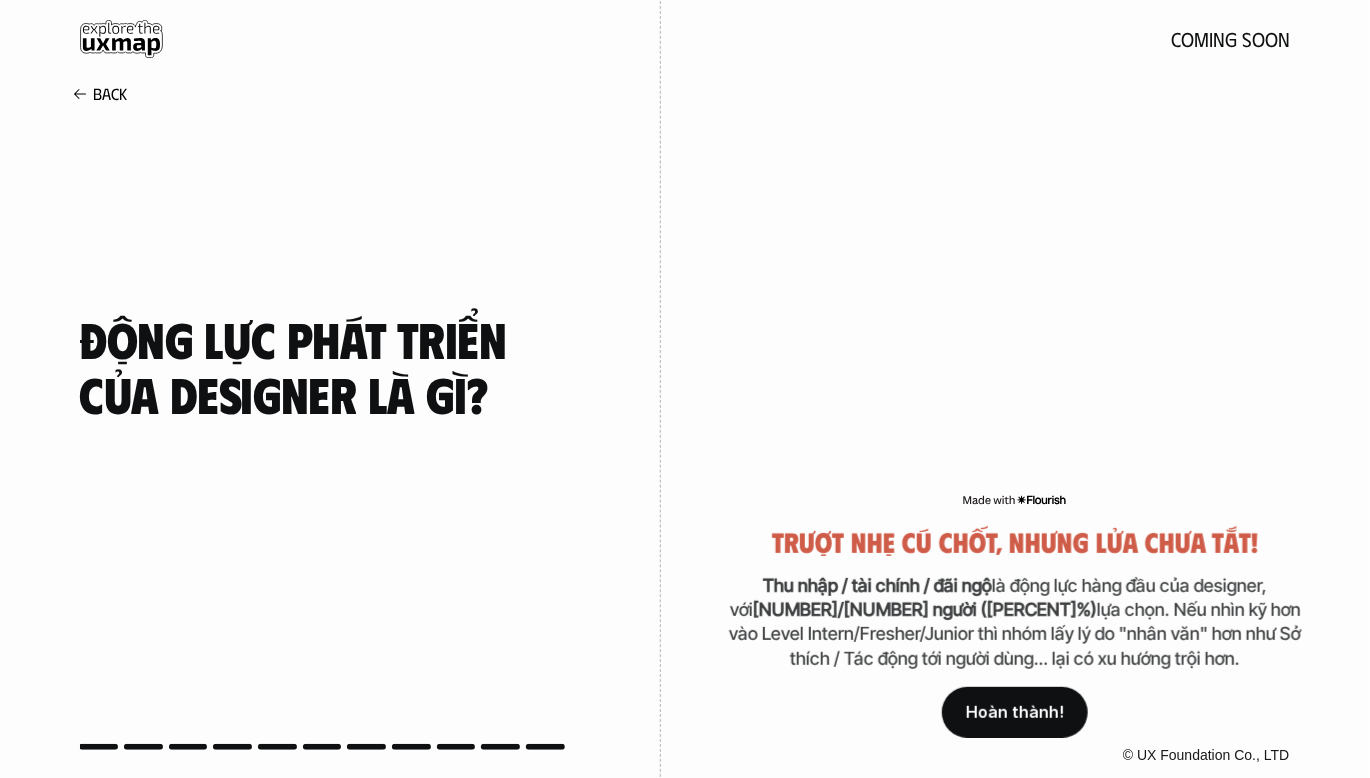 click on "Hoàn thành!" at bounding box center [1015, 712] 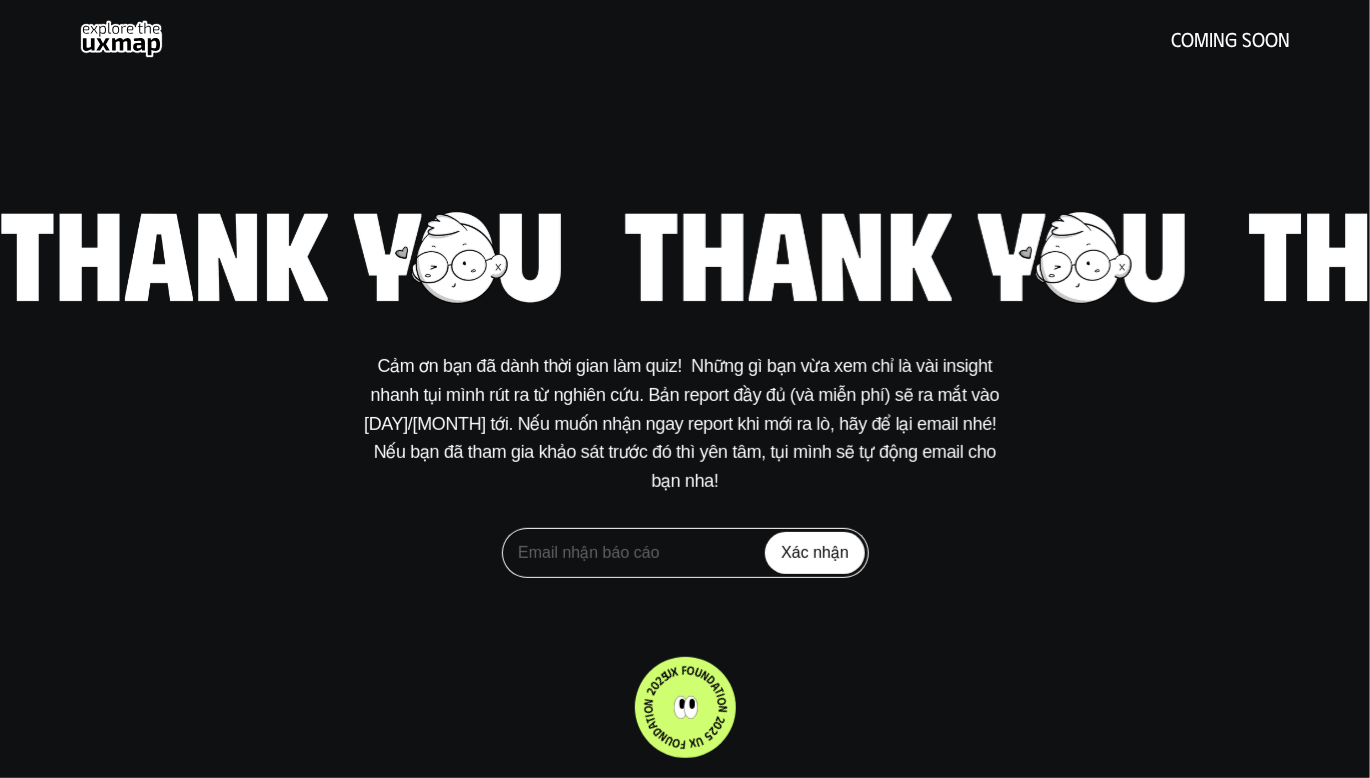 click on "Xác nhận" at bounding box center [815, 553] 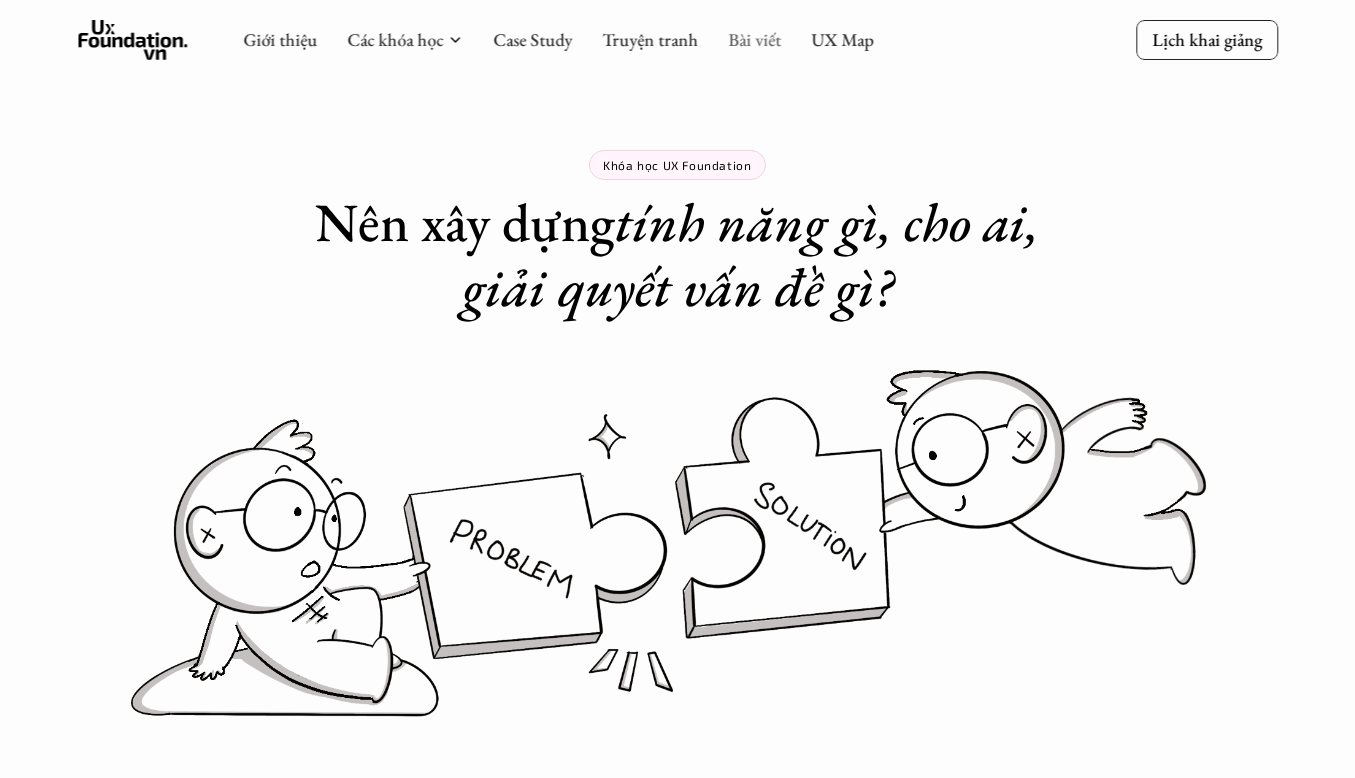 click on "Bài viết" at bounding box center (754, 39) 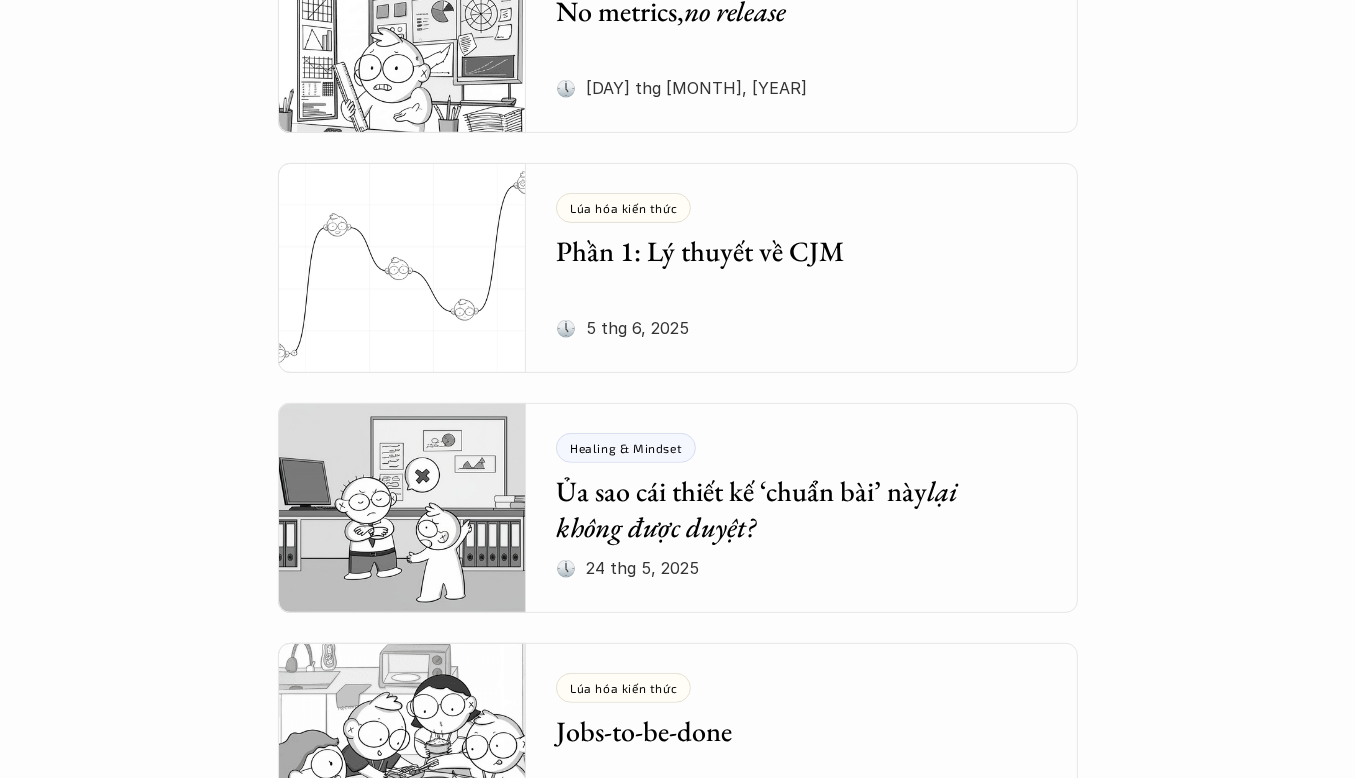 scroll, scrollTop: 600, scrollLeft: 0, axis: vertical 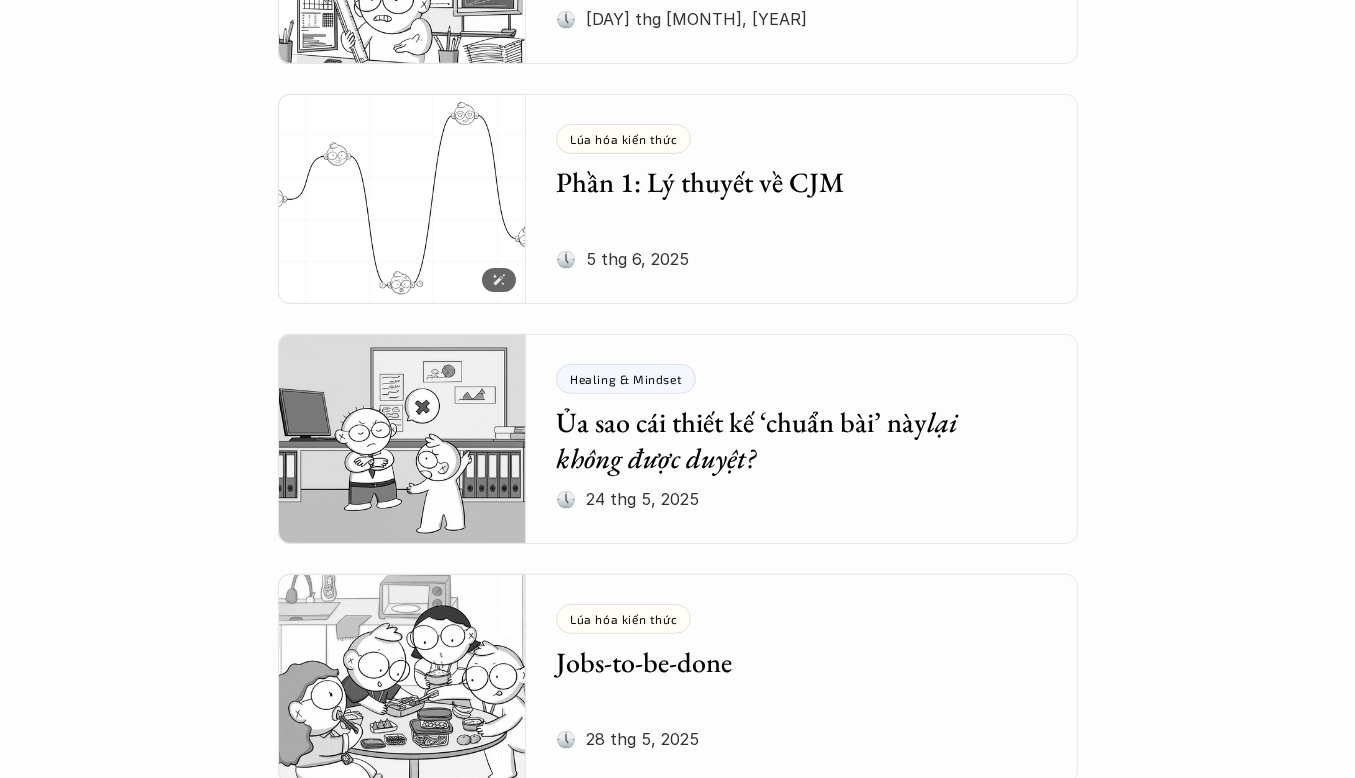 click at bounding box center (402, 199) 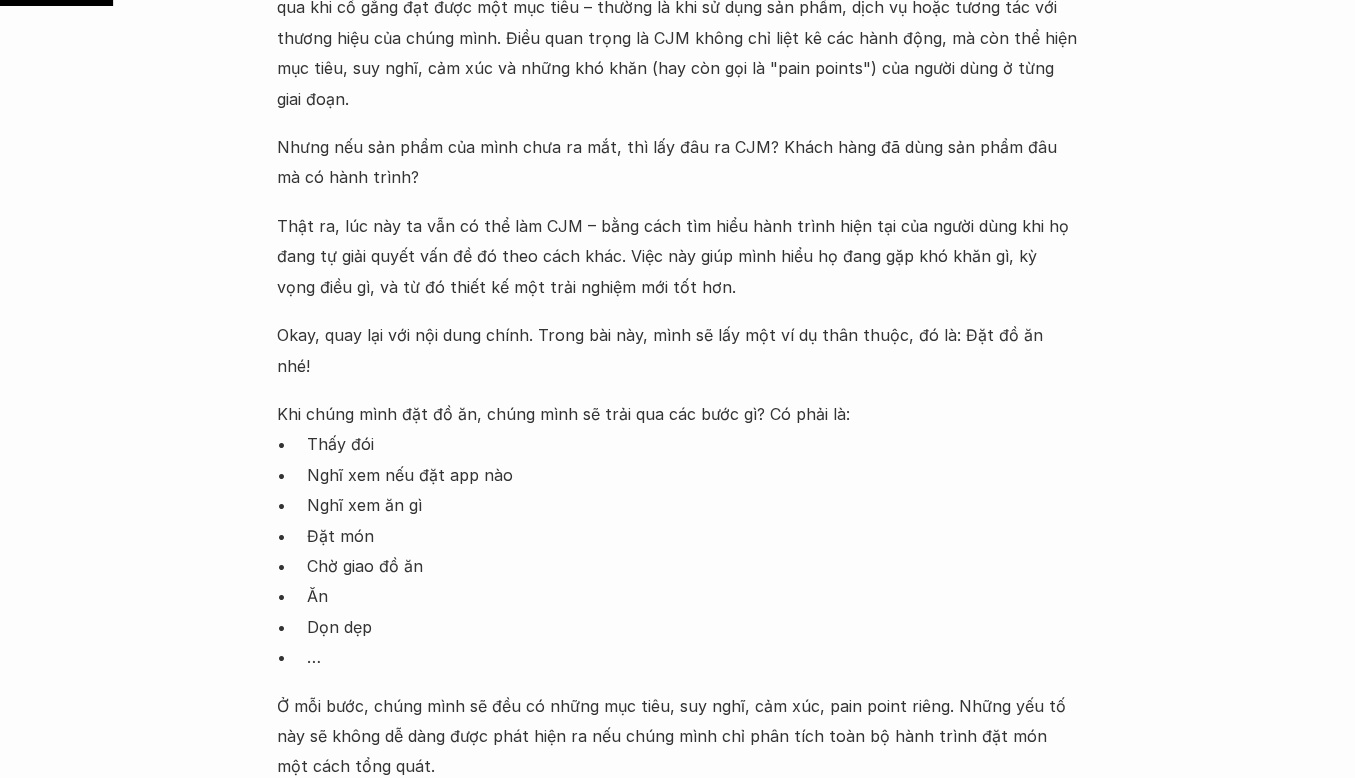 scroll, scrollTop: 1400, scrollLeft: 0, axis: vertical 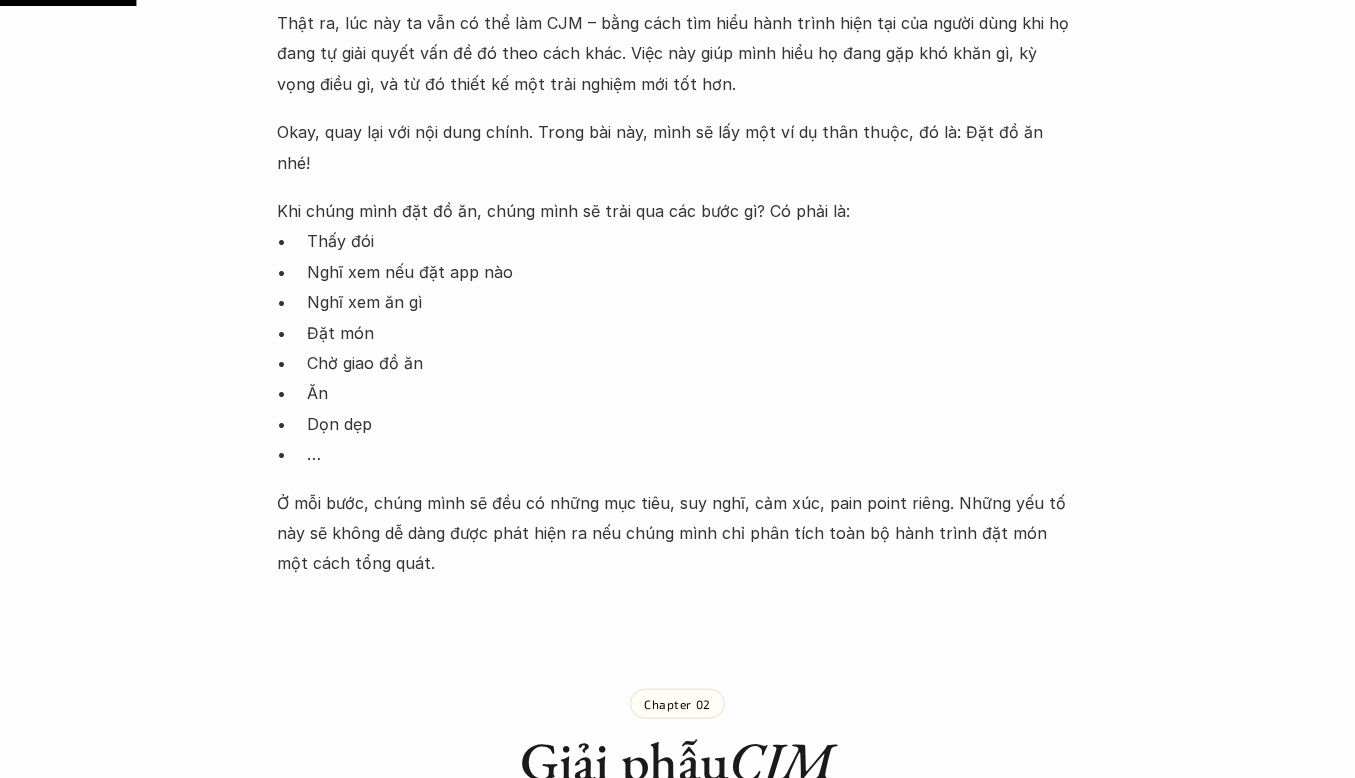 drag, startPoint x: 168, startPoint y: 384, endPoint x: 135, endPoint y: 381, distance: 33.13608 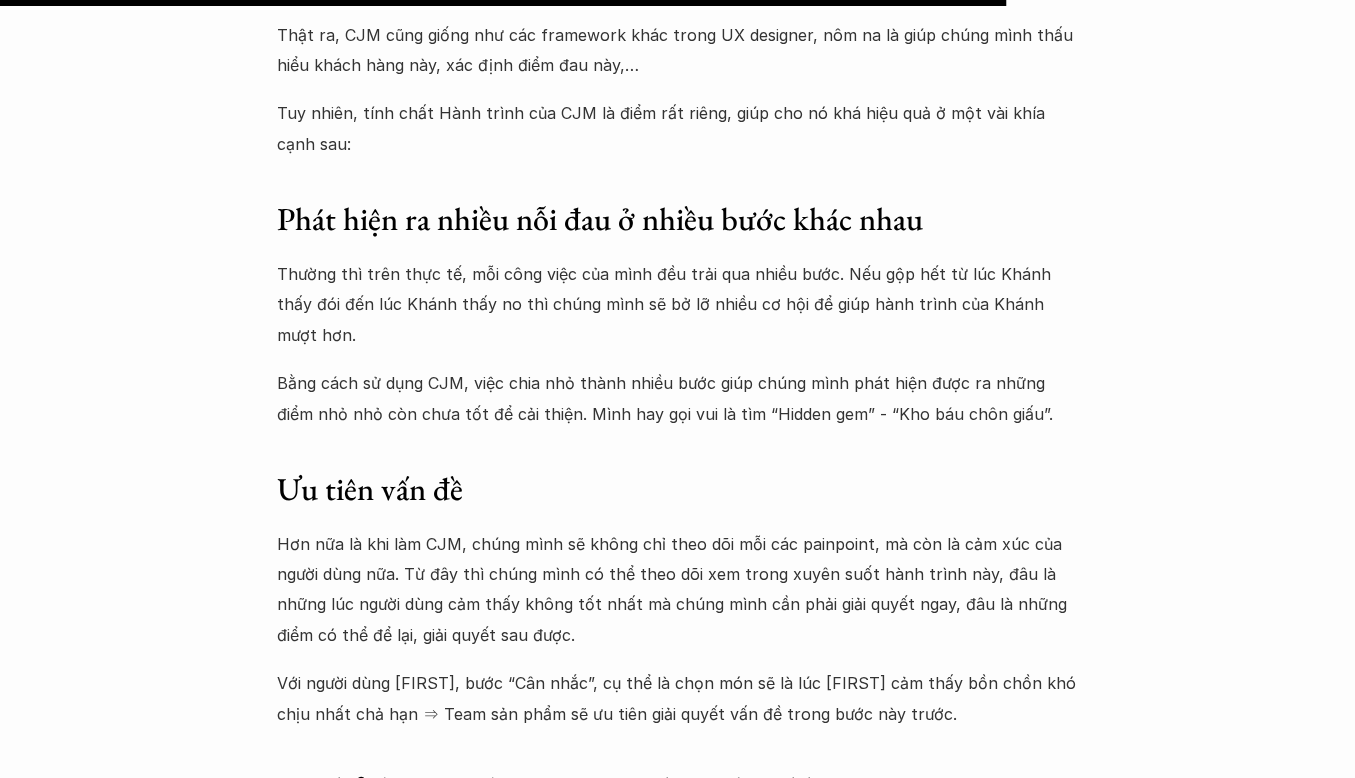 scroll, scrollTop: 11800, scrollLeft: 0, axis: vertical 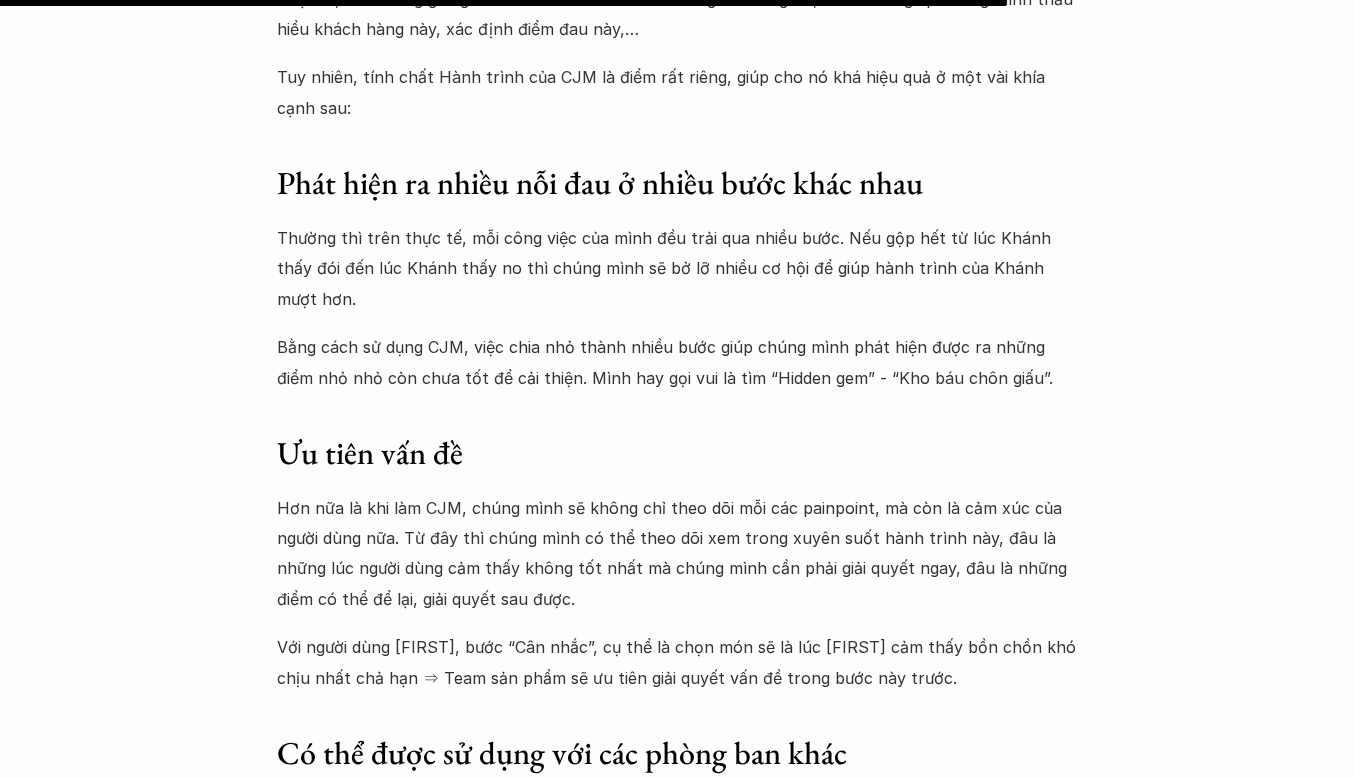 drag, startPoint x: 106, startPoint y: 308, endPoint x: 36, endPoint y: 310, distance: 70.028564 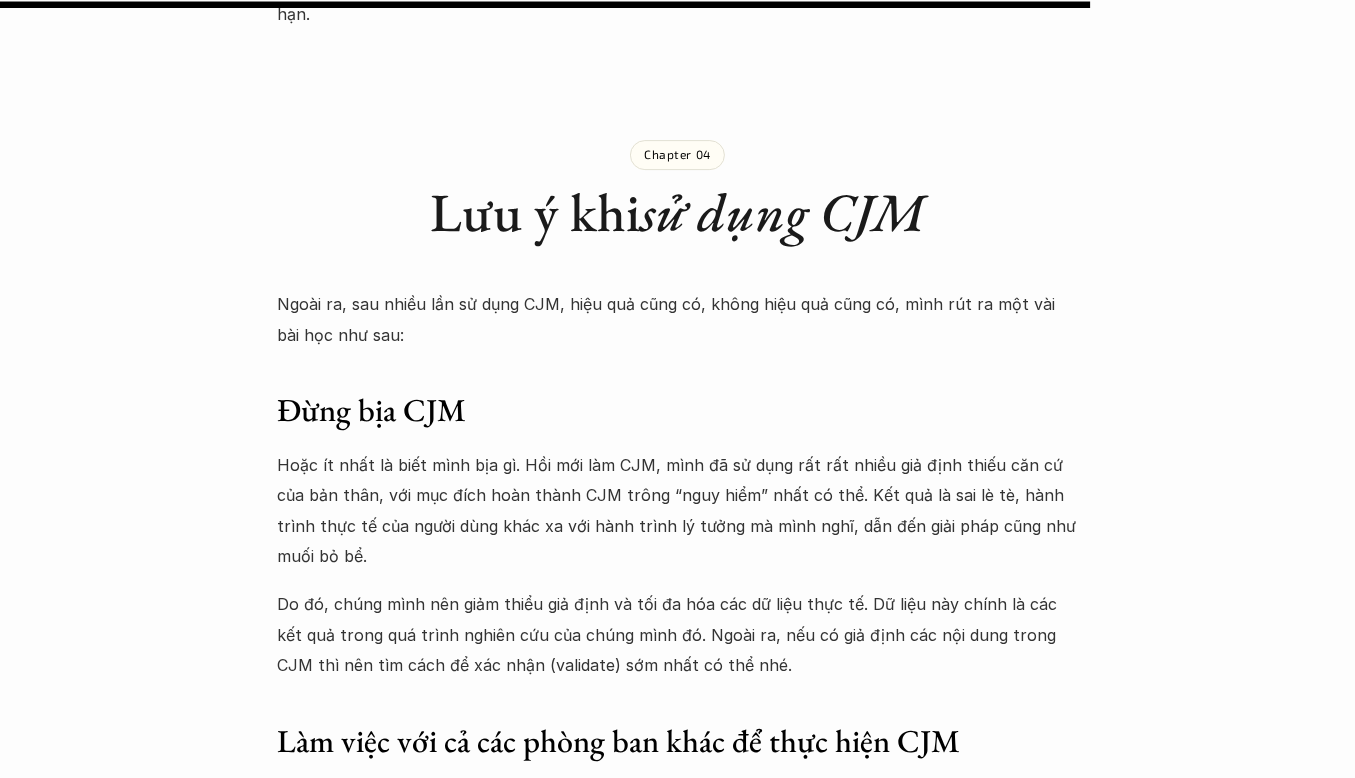 scroll, scrollTop: 12800, scrollLeft: 0, axis: vertical 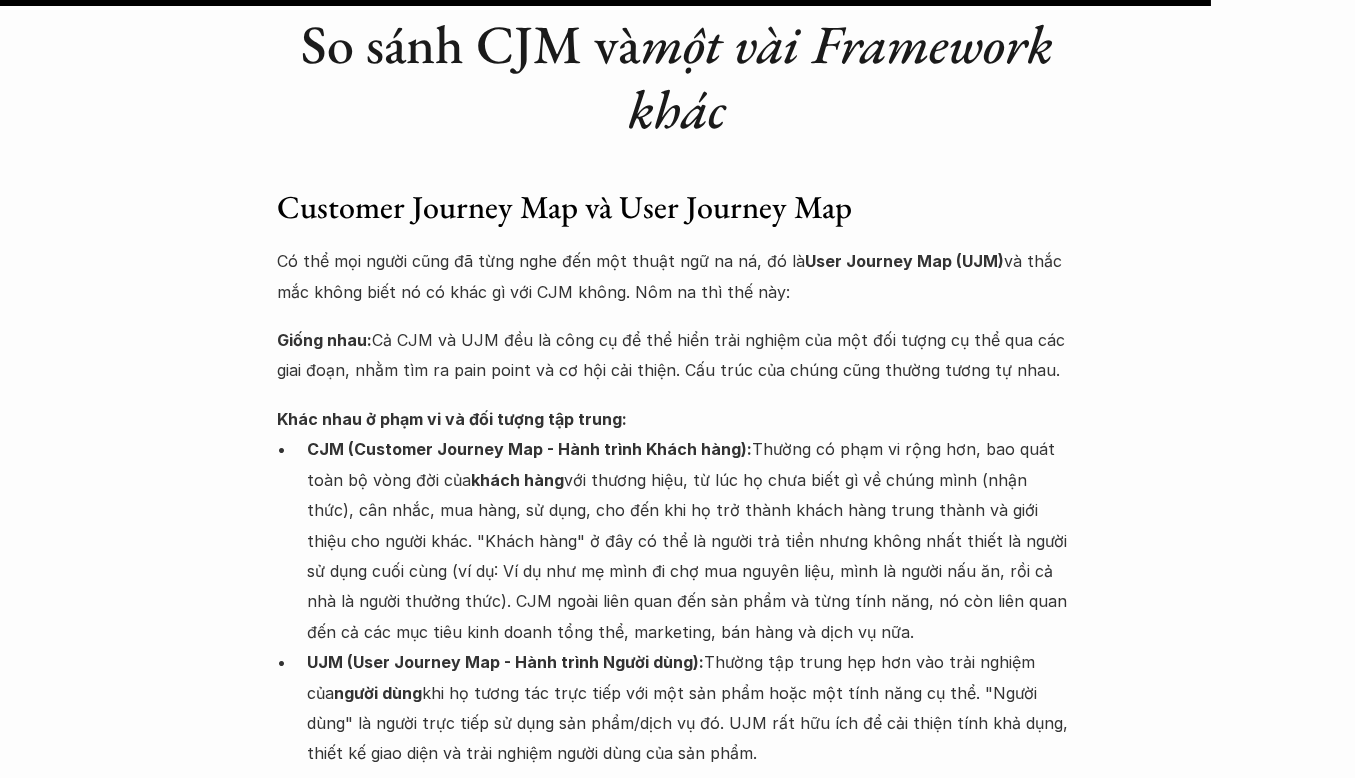 click on "Lúa hóa kiến thức Phần 1: Lý thuyết về CJM 🕔  5 thg 6, 2025 🧑‍🎓  Đàm Khánh Chắc hẳn mọi người cũng đã từng nghe qua về Customer Journey Map, hay còn gọi là CJM có thể giúp trực quan hóa toàn bộ hành trình trải nghiệm của khách hàng, từ đó mà khám phá ra các nhu cầu mới của họ. Cơ mà CJM thực sự là gì, tại sao nó lại quan trọng và có những cách nào để tạo ra một CJM tốt? Dưới đây là tất tần tật về CJM, được chúng mình tổng hợp từ các nguồn và “lúa hóa” lại nhé. Ô kê bắt đầu thôi! Chapter 01 Customer Journey Map (CJM)  là gì? Nhưng nếu sản phẩm của mình chưa ra mắt, thì lấy đâu ra CJM? Khách hàng đã dùng sản phẩm đâu mà có hành trình?   Okay, quay lại với nội dung chính. Trong bài này, mình sẽ lấy một ví dụ thân thuộc, đó là: Đặt đồ ăn nhé! Thấy đói Nghĩ xem nếu đặt app nào ." at bounding box center [677, -5665] 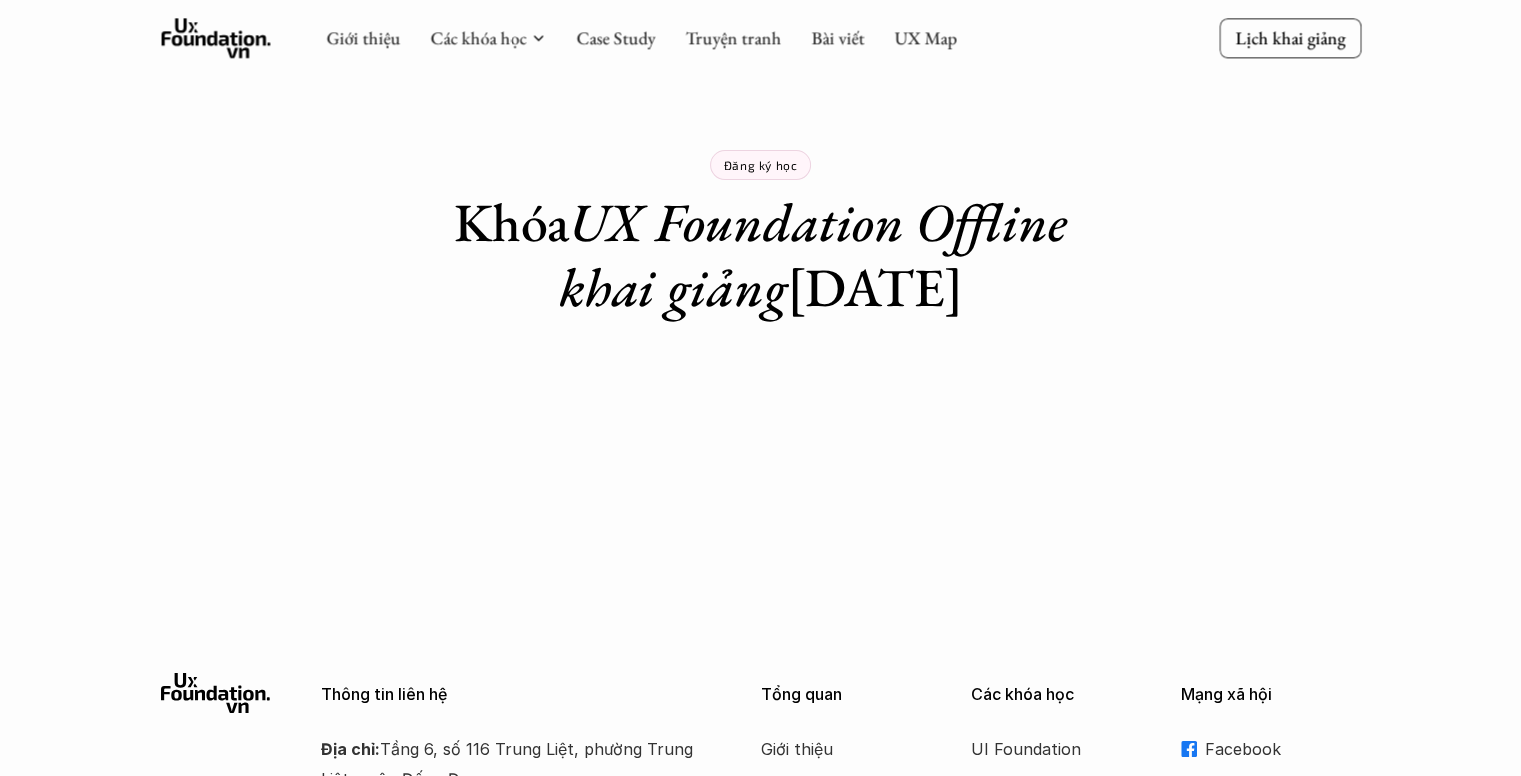 scroll, scrollTop: 297, scrollLeft: 0, axis: vertical 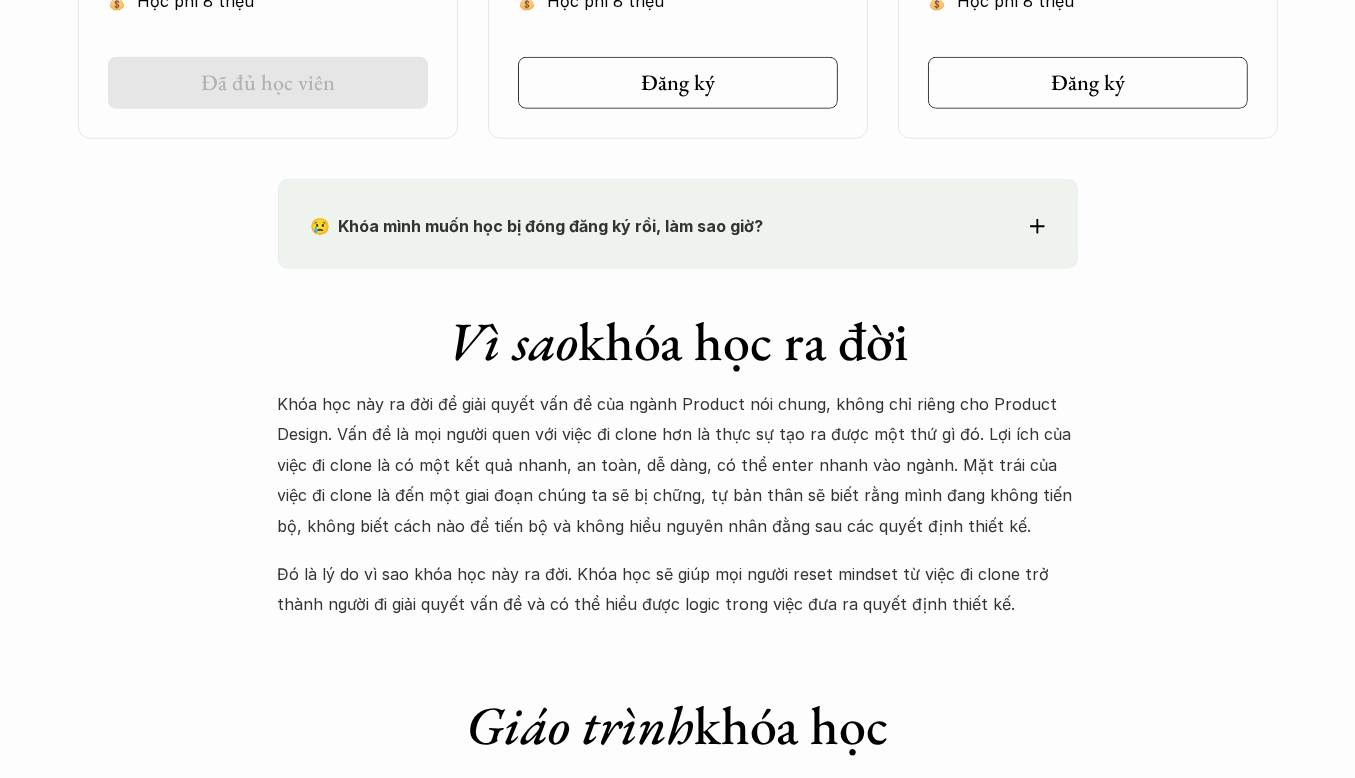 click 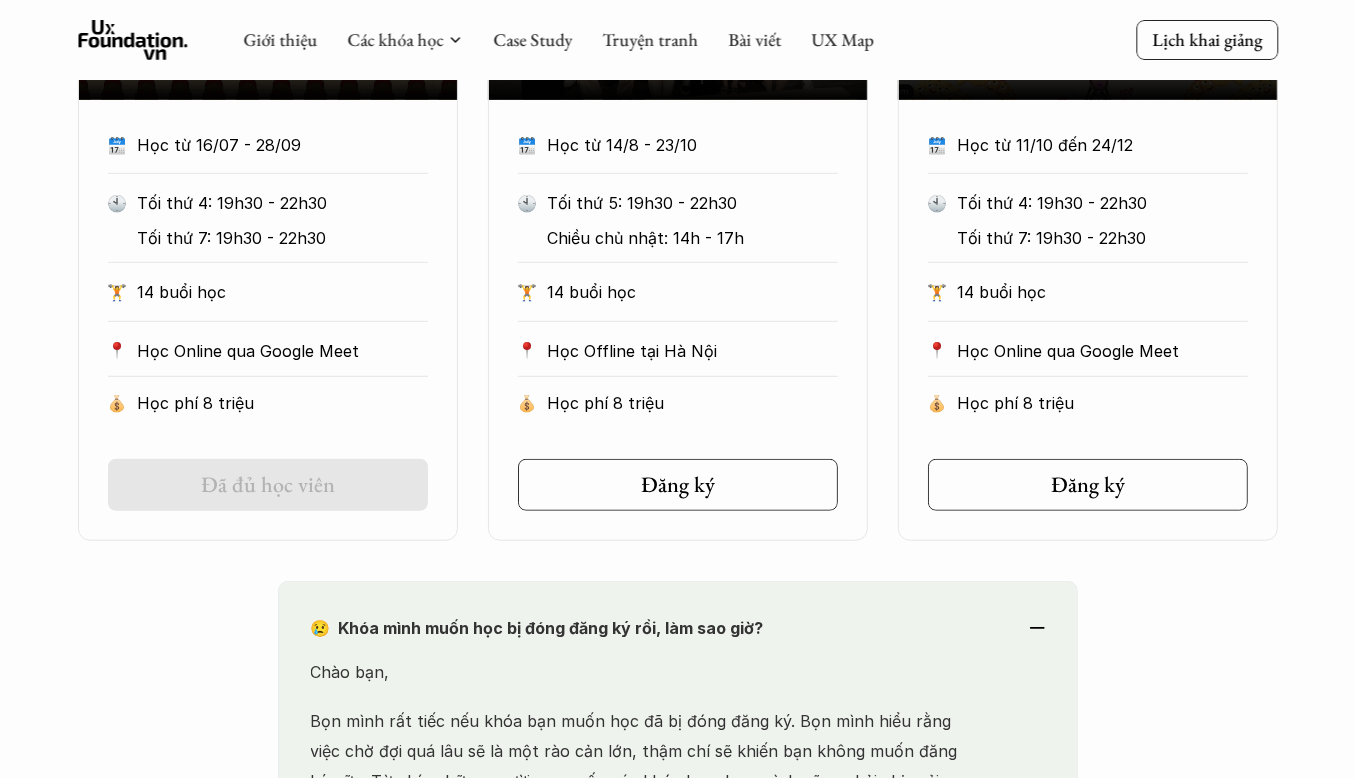 scroll, scrollTop: 1000, scrollLeft: 0, axis: vertical 